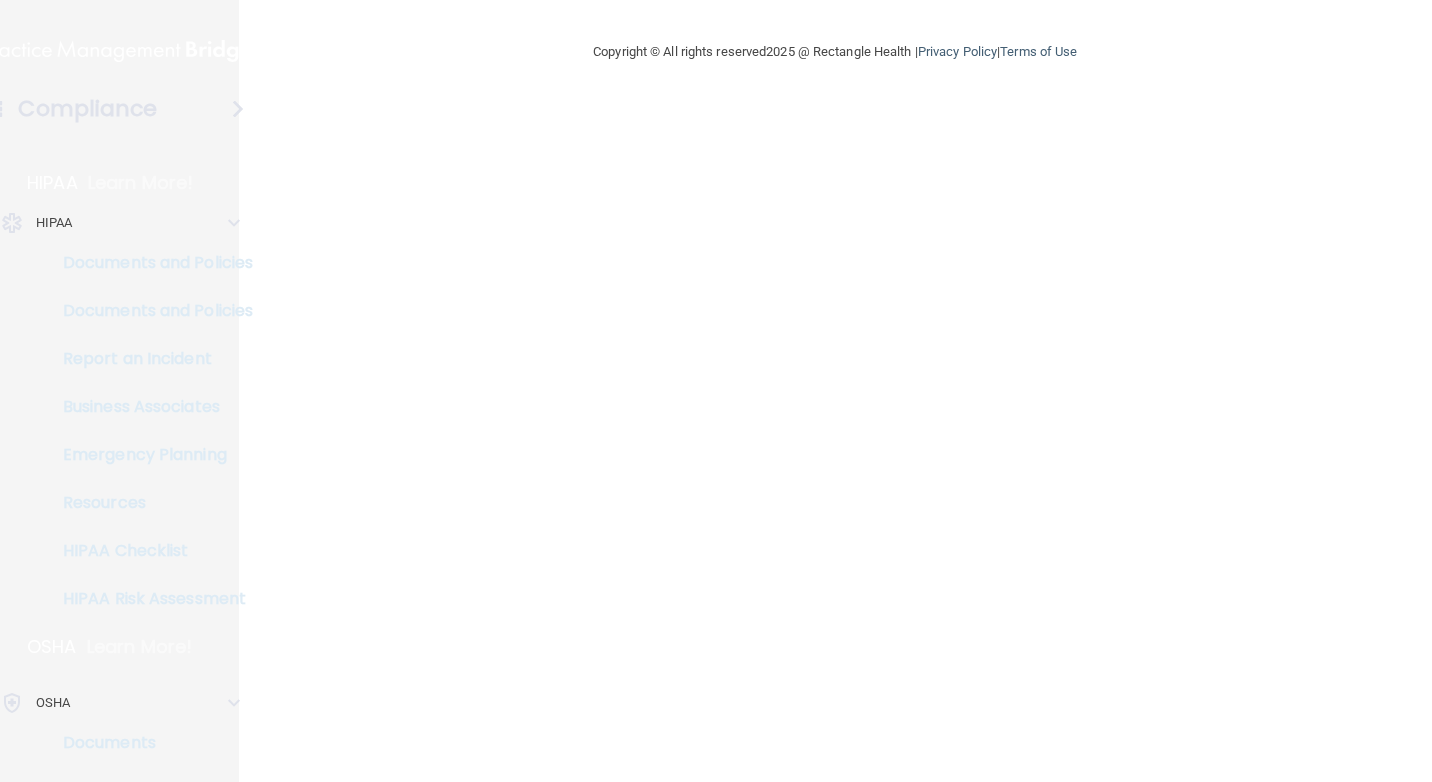 scroll, scrollTop: 0, scrollLeft: 0, axis: both 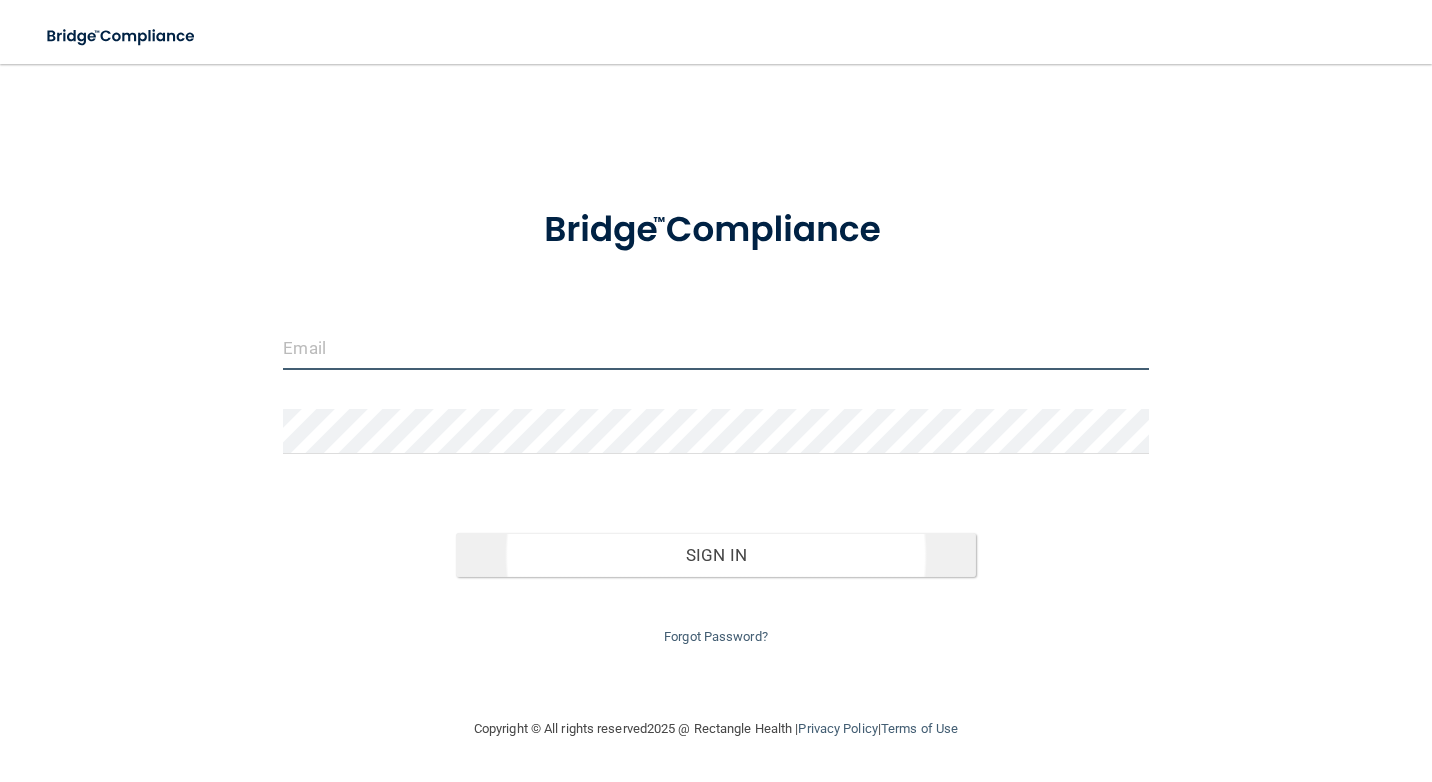 type on "[EMAIL]" 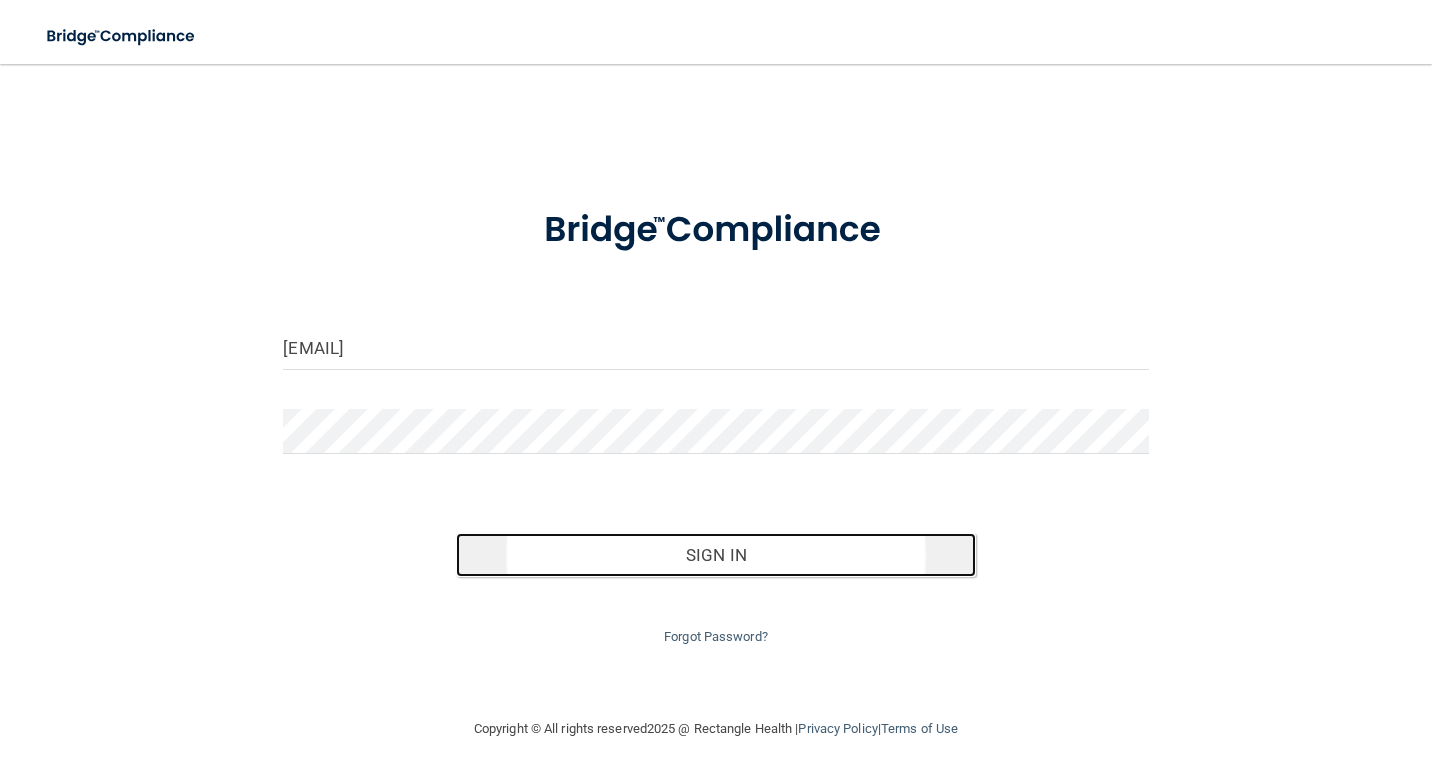 click on "Sign In" at bounding box center [715, 555] 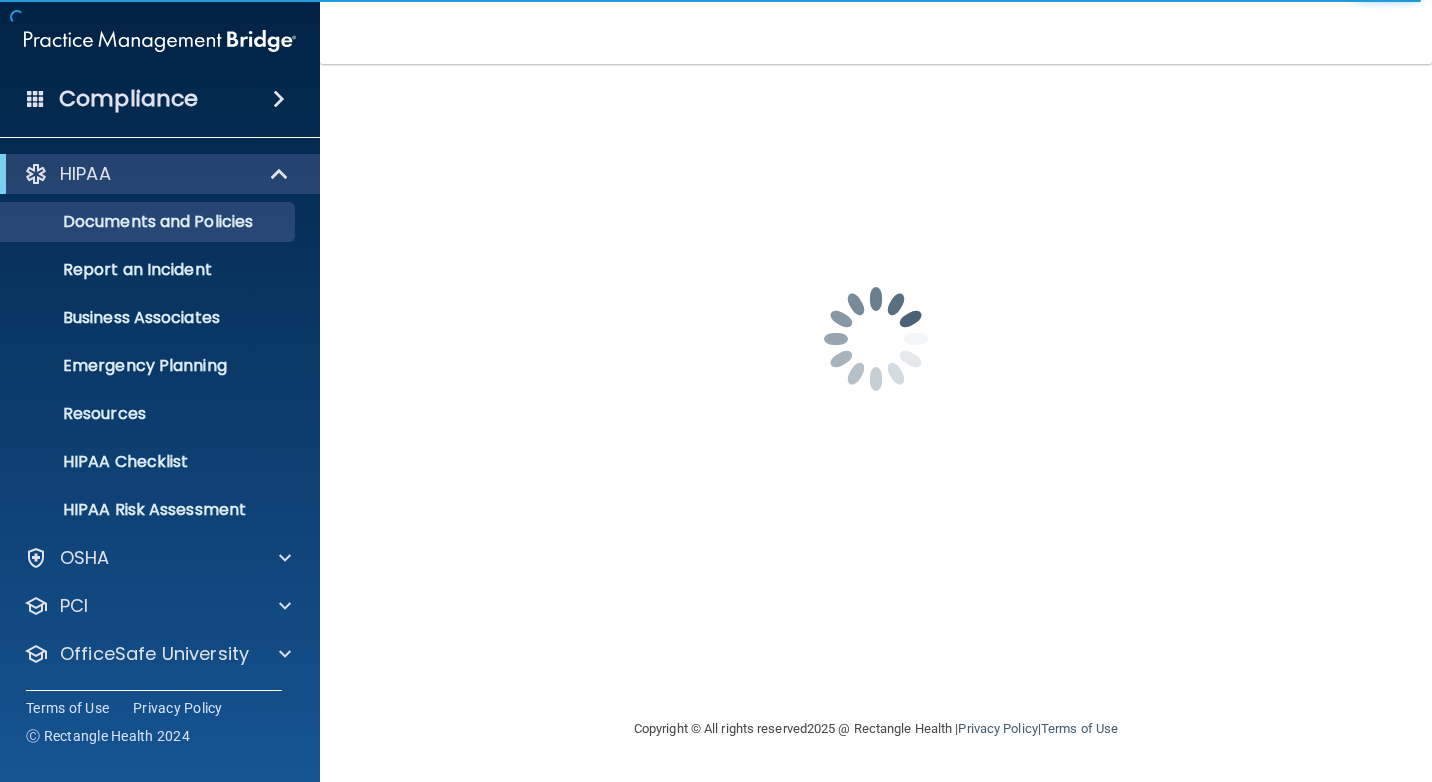 click at bounding box center (876, 339) 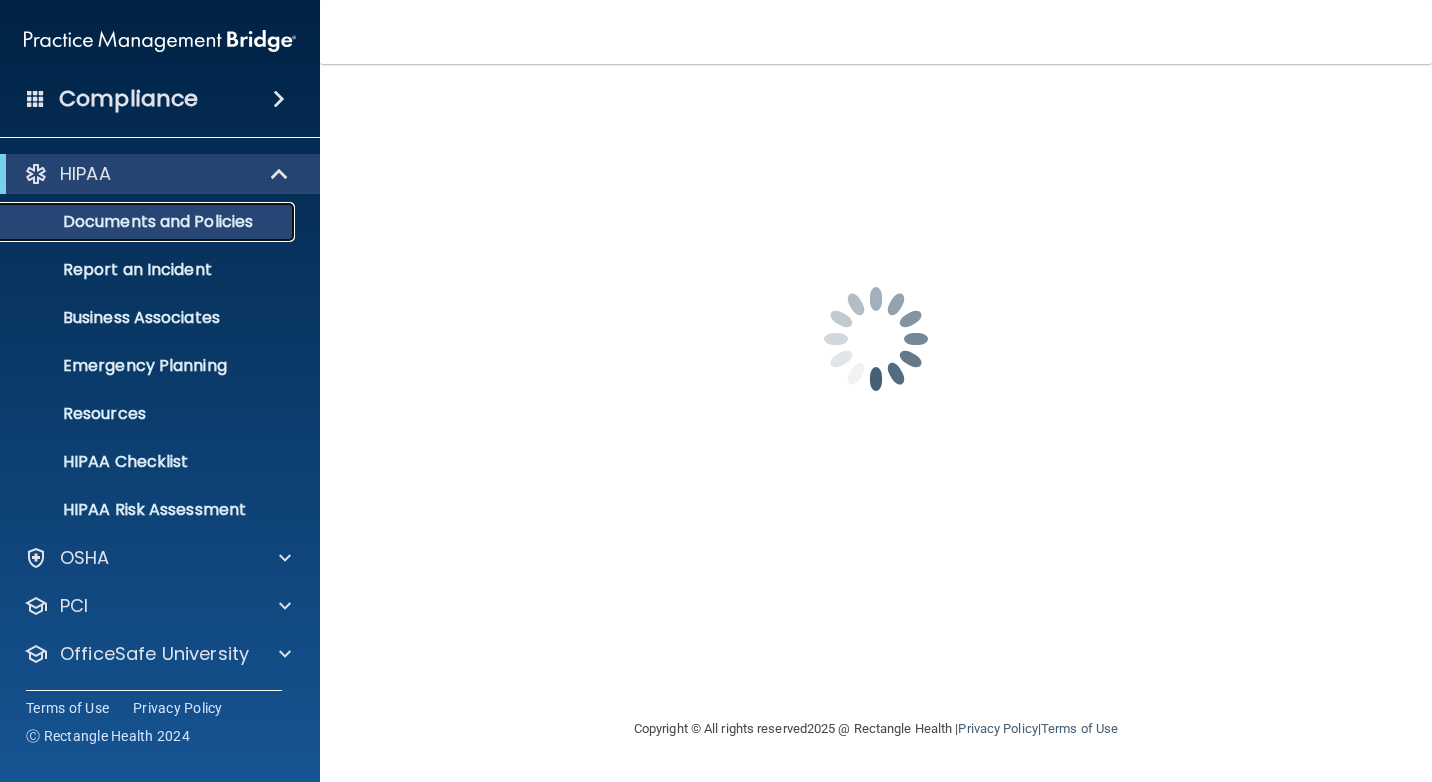 click on "Documents and Policies" at bounding box center (149, 222) 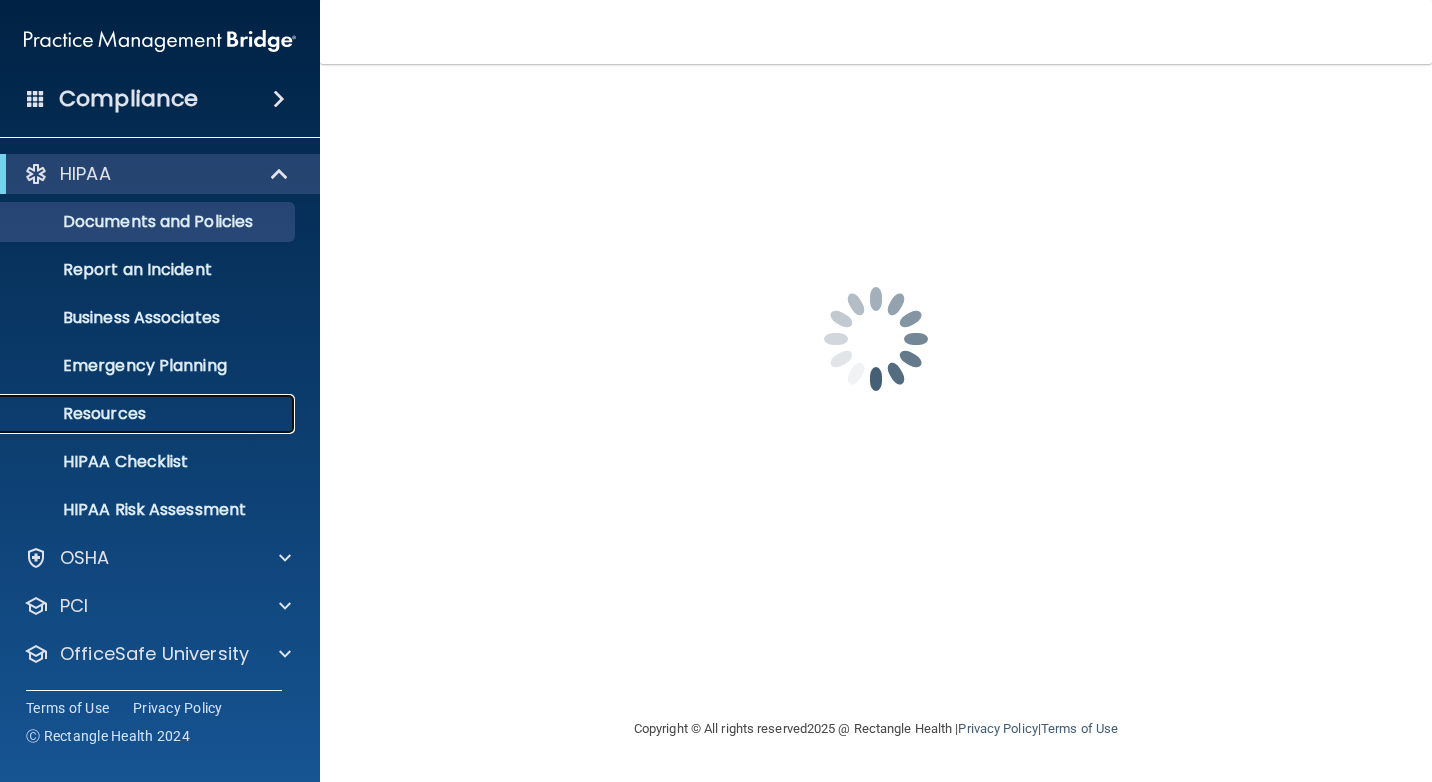 click on "Resources" at bounding box center [149, 414] 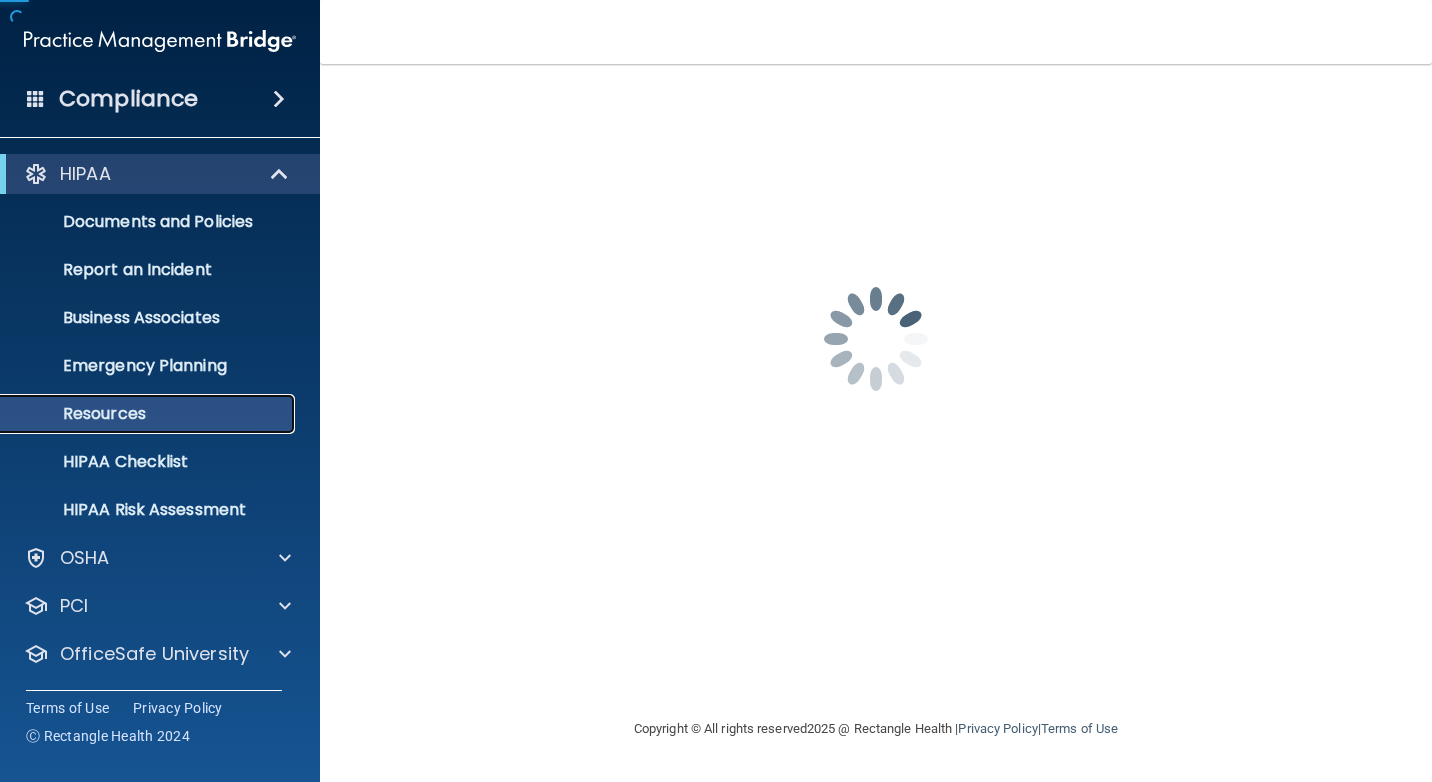 click on "Resources" at bounding box center (149, 414) 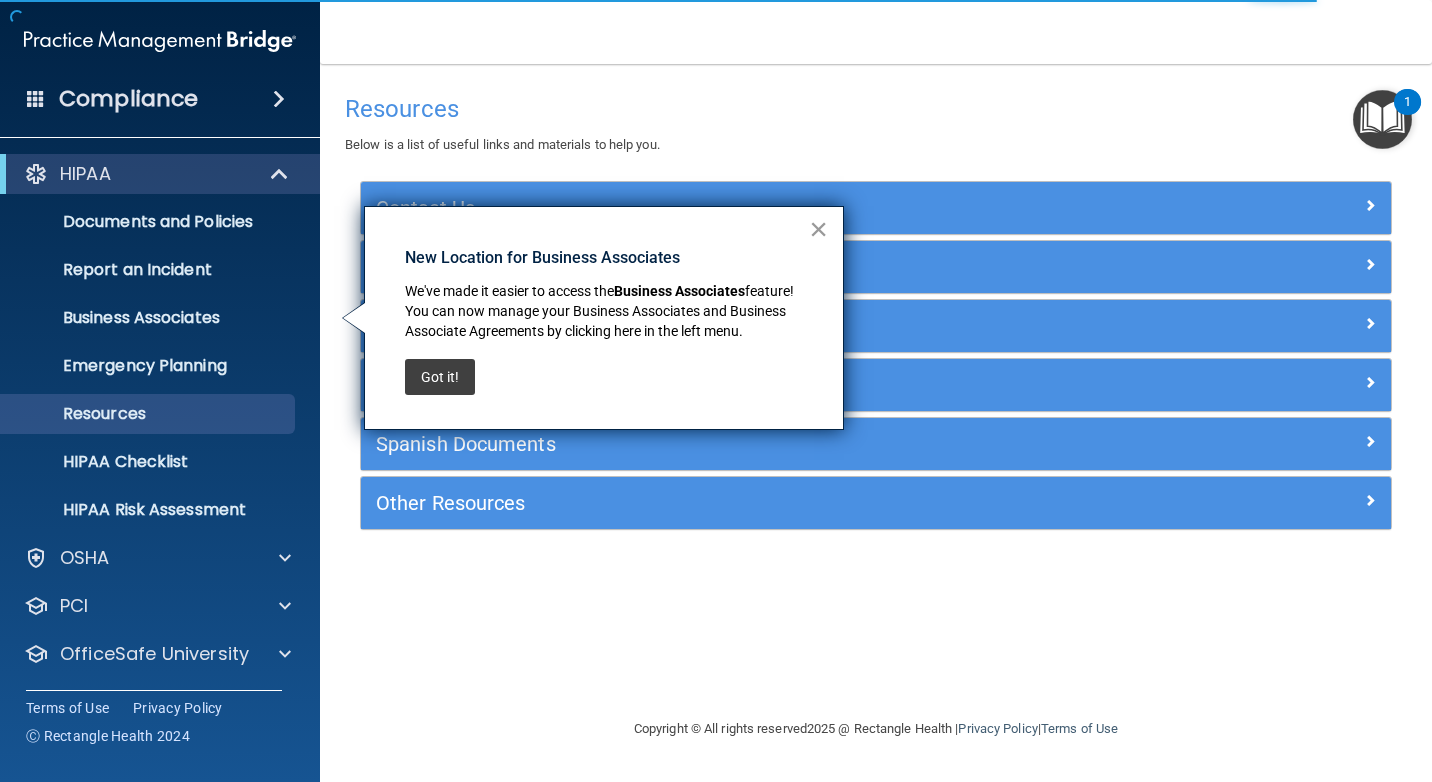 click on "×" at bounding box center [818, 229] 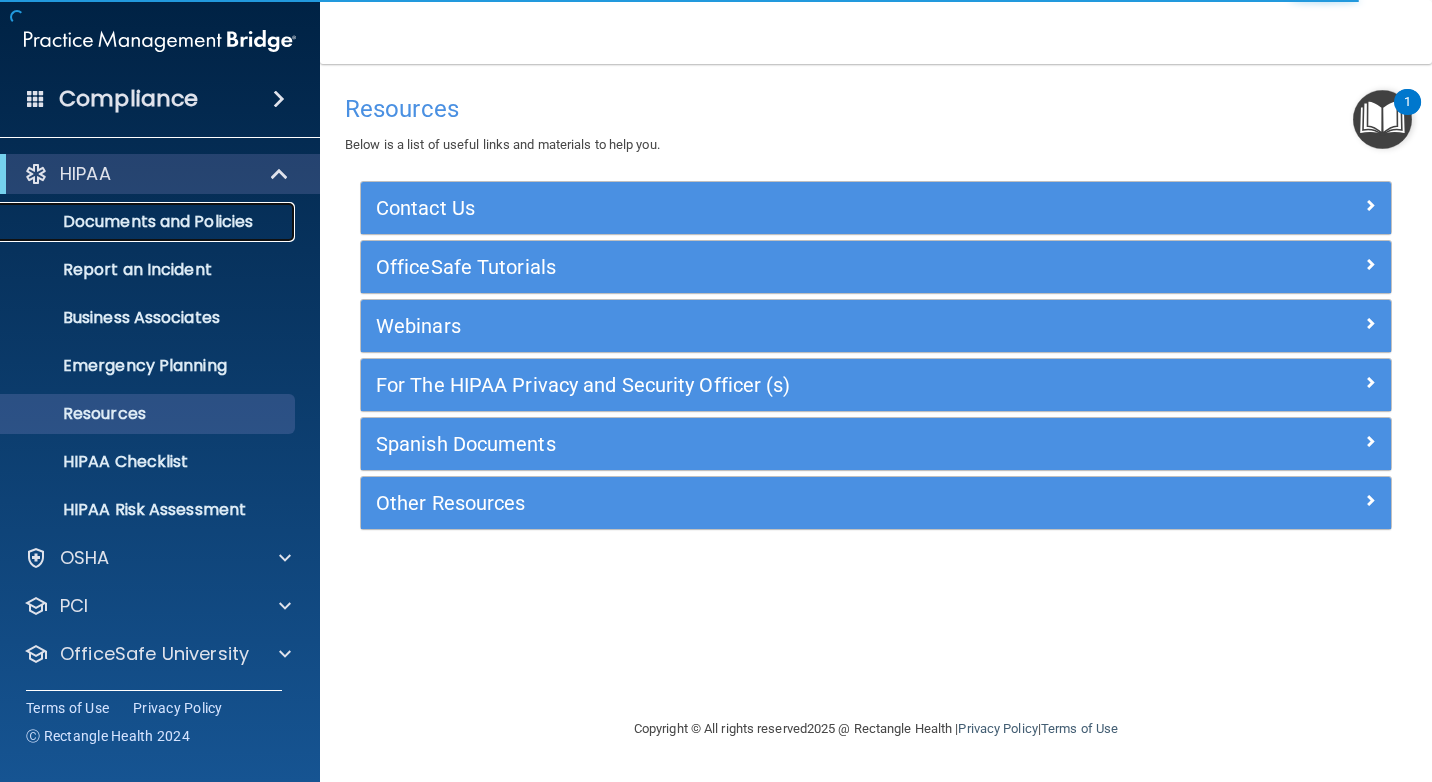 click on "Documents and Policies" at bounding box center (149, 222) 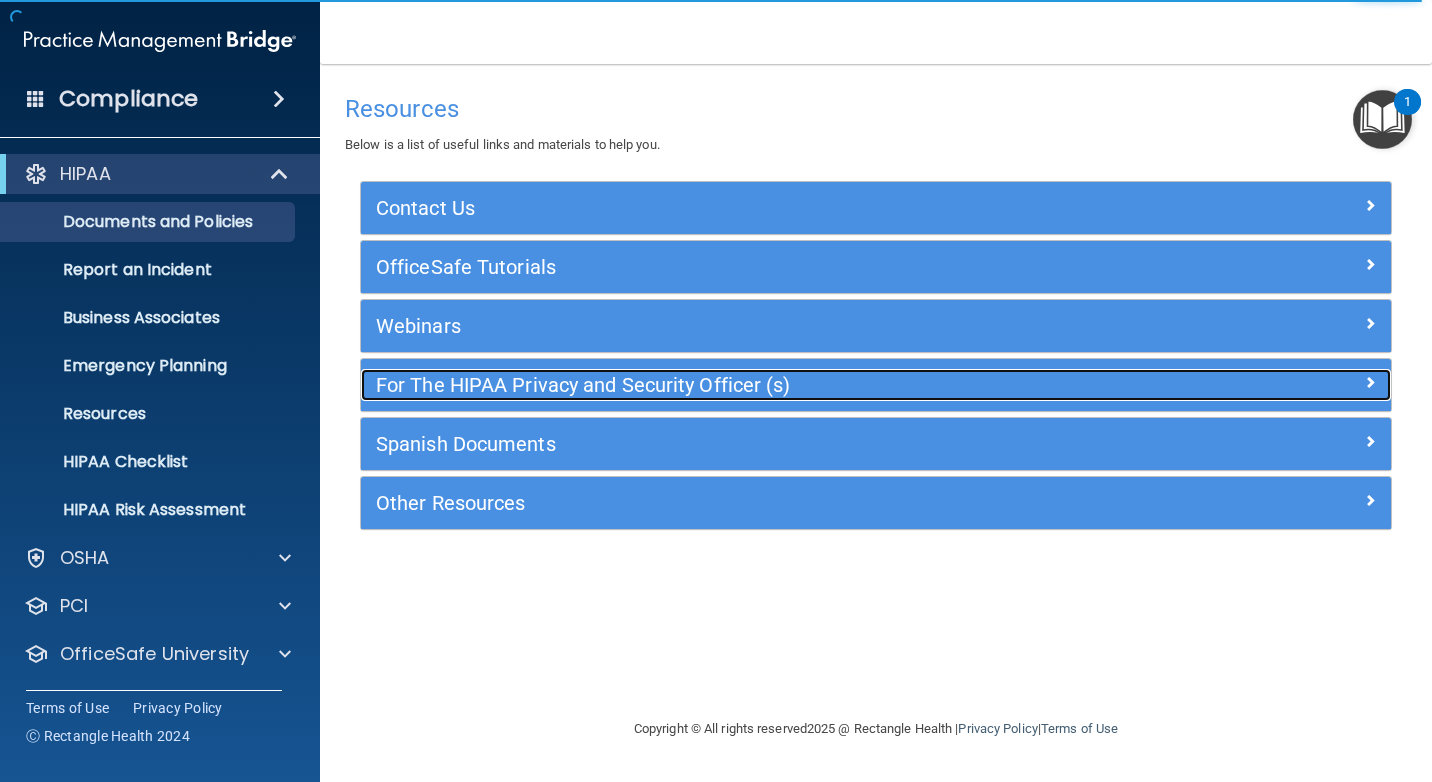 click on "For The HIPAA Privacy and Security Officer (s)" at bounding box center (747, 385) 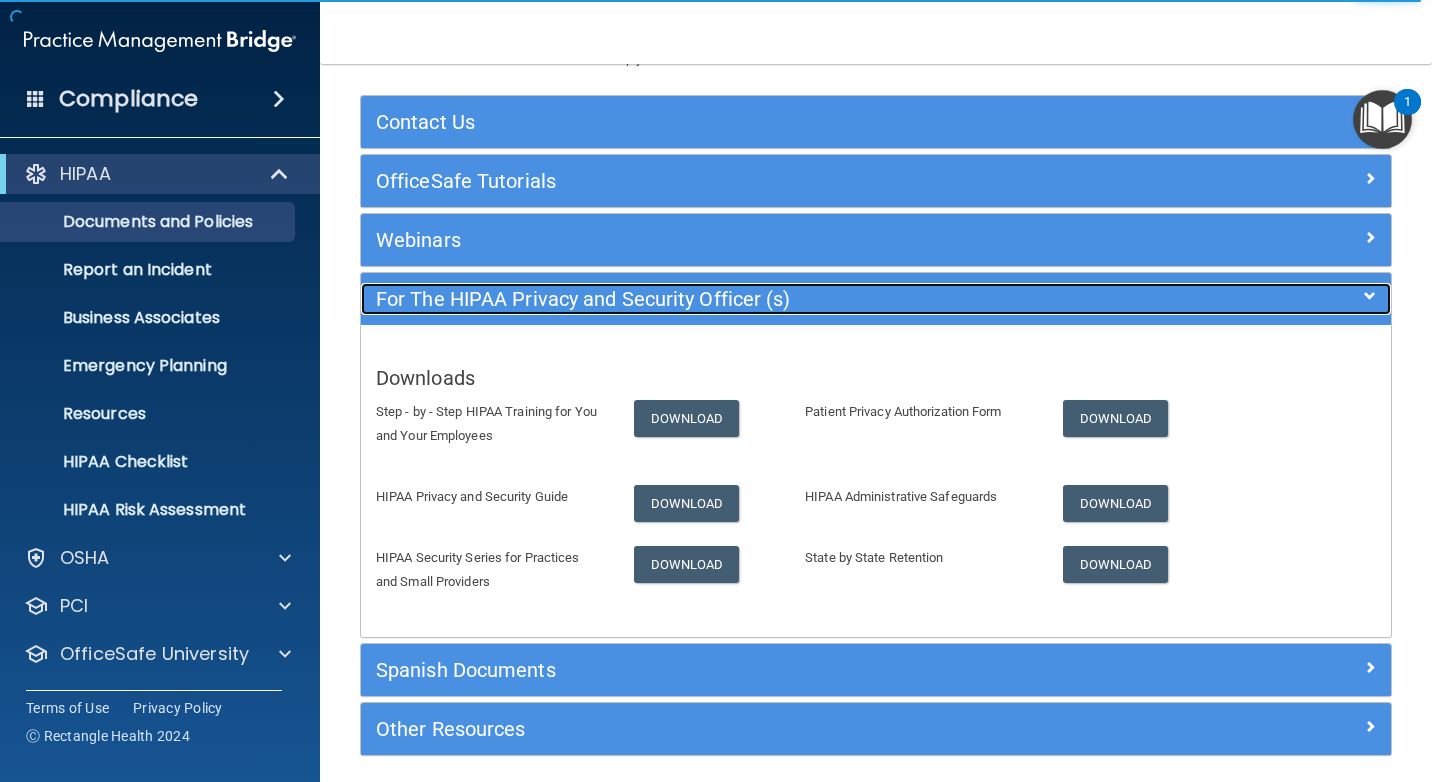 scroll, scrollTop: 0, scrollLeft: 0, axis: both 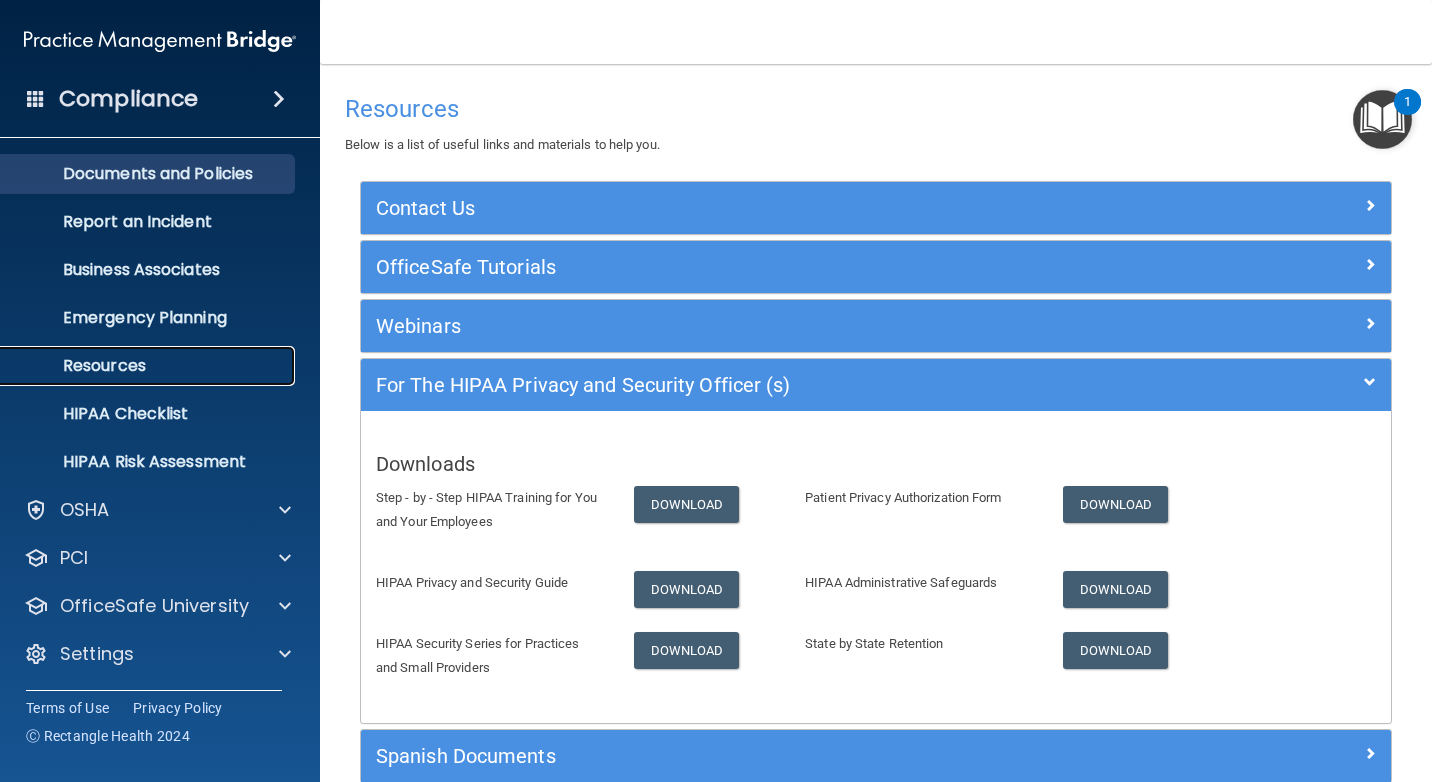 click on "Resources" at bounding box center (149, 366) 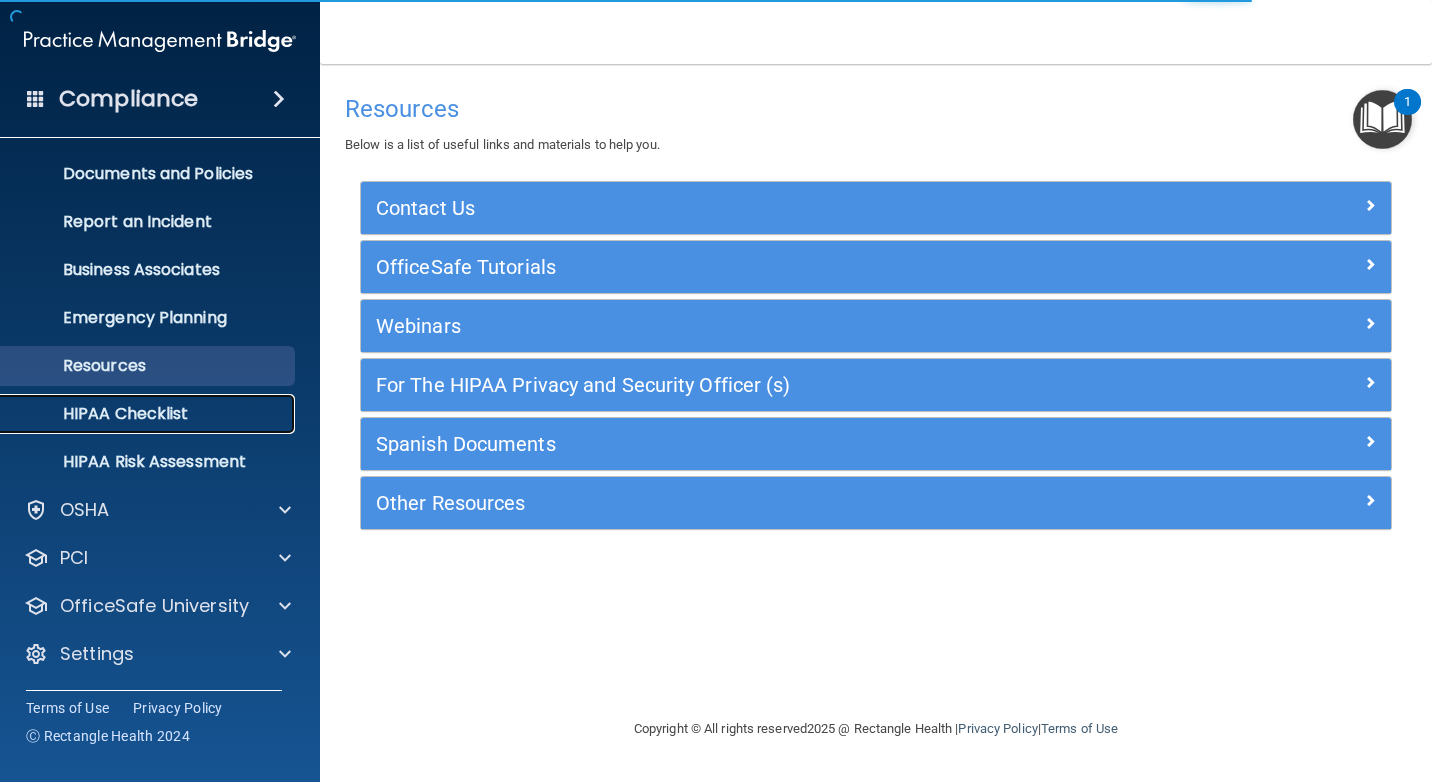 click on "HIPAA Checklist" at bounding box center [149, 414] 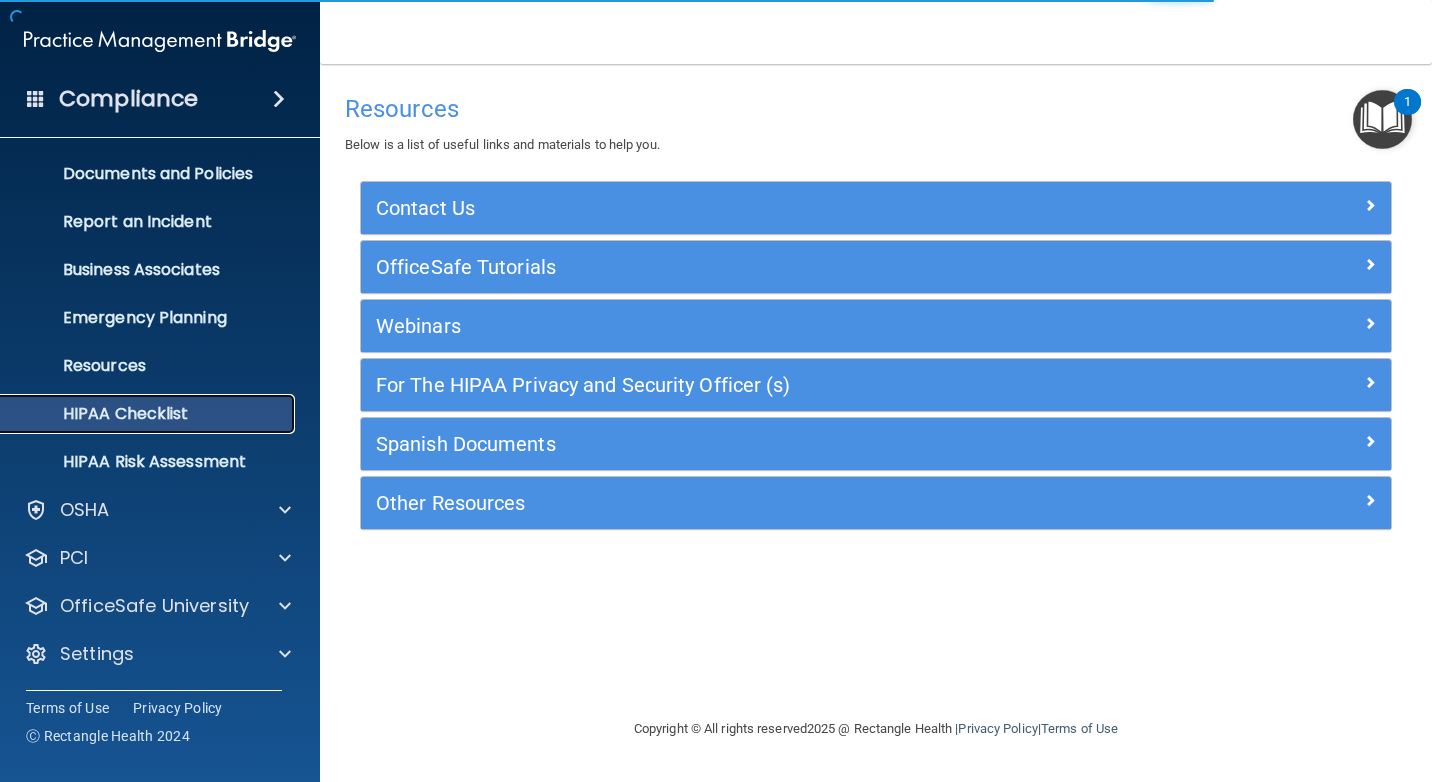 click on "HIPAA Checklist" at bounding box center (149, 414) 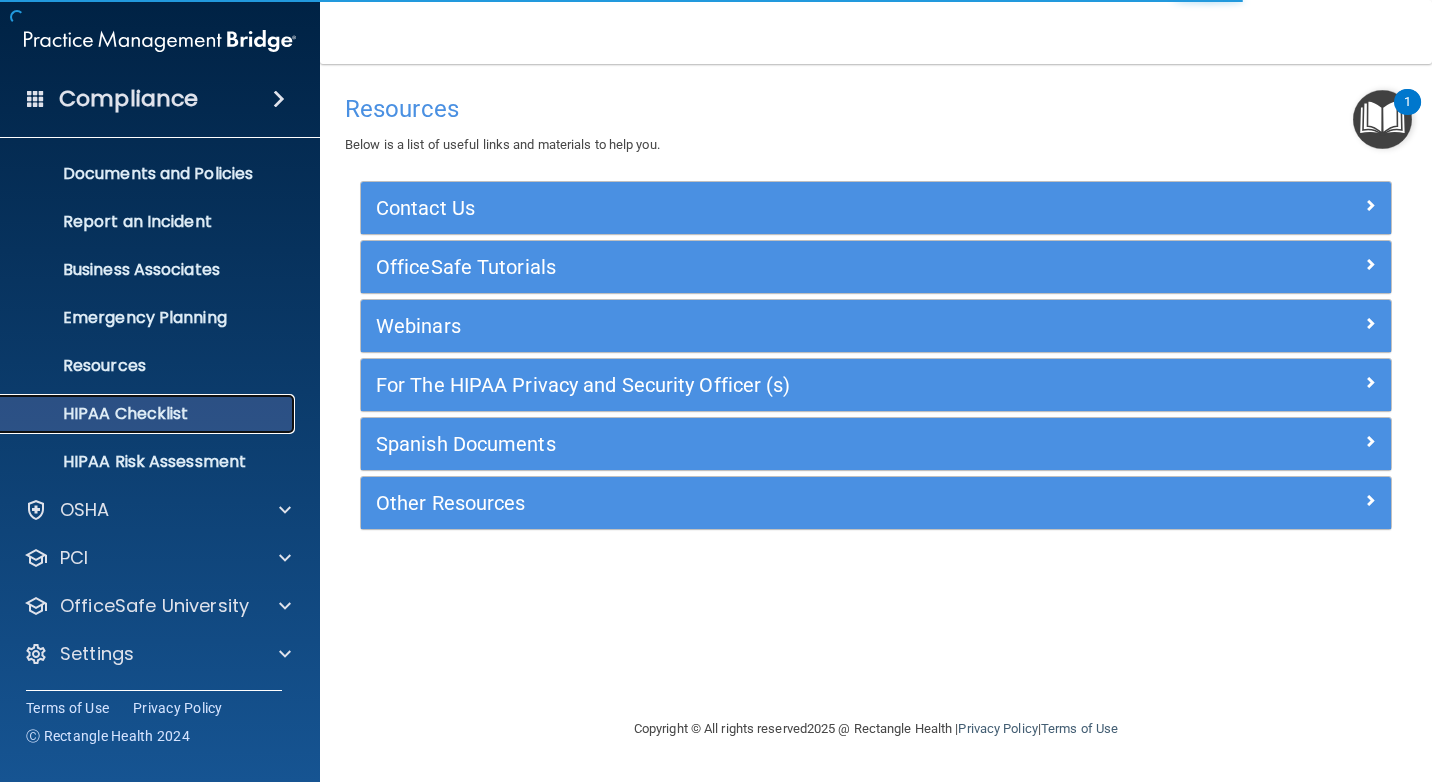 click on "HIPAA Checklist" at bounding box center (149, 414) 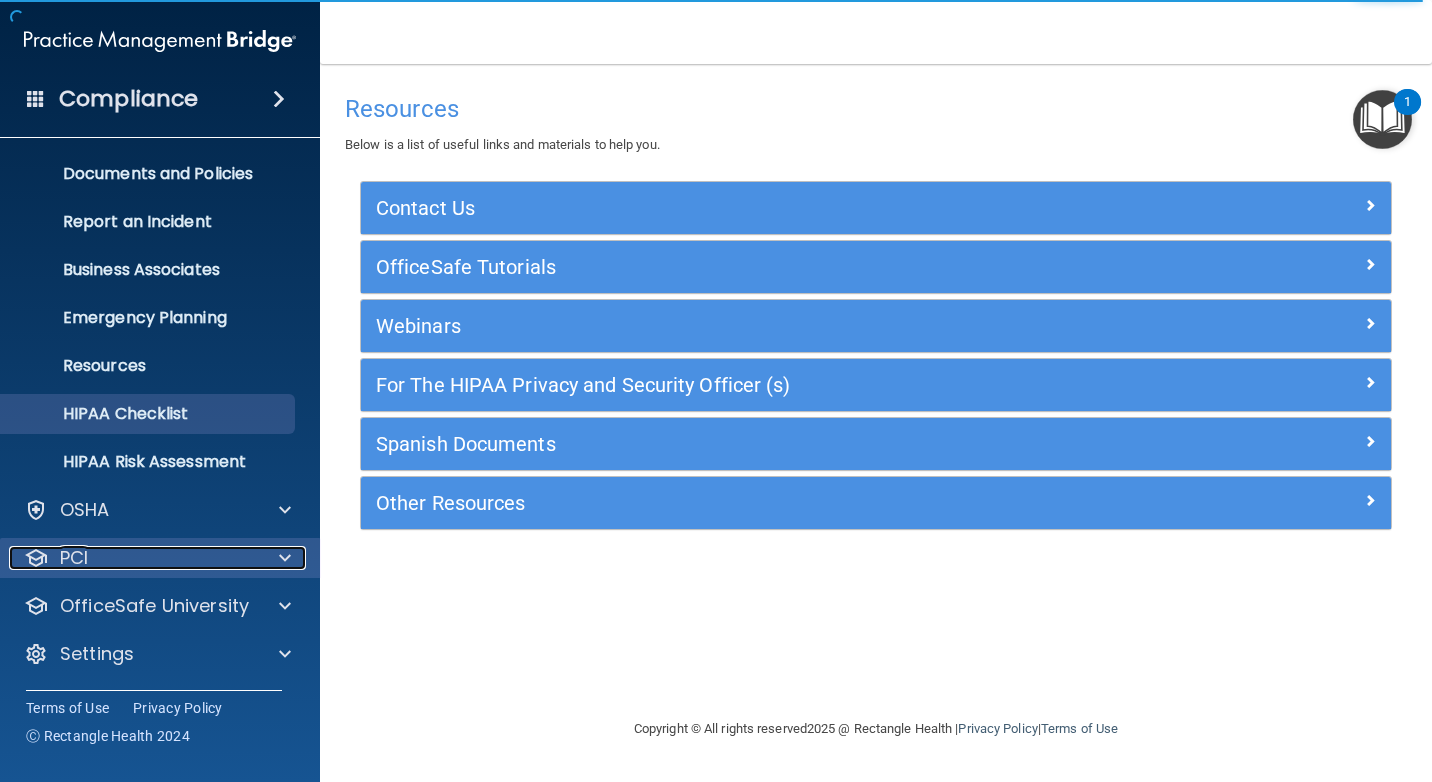 click on "PCI" at bounding box center (74, 558) 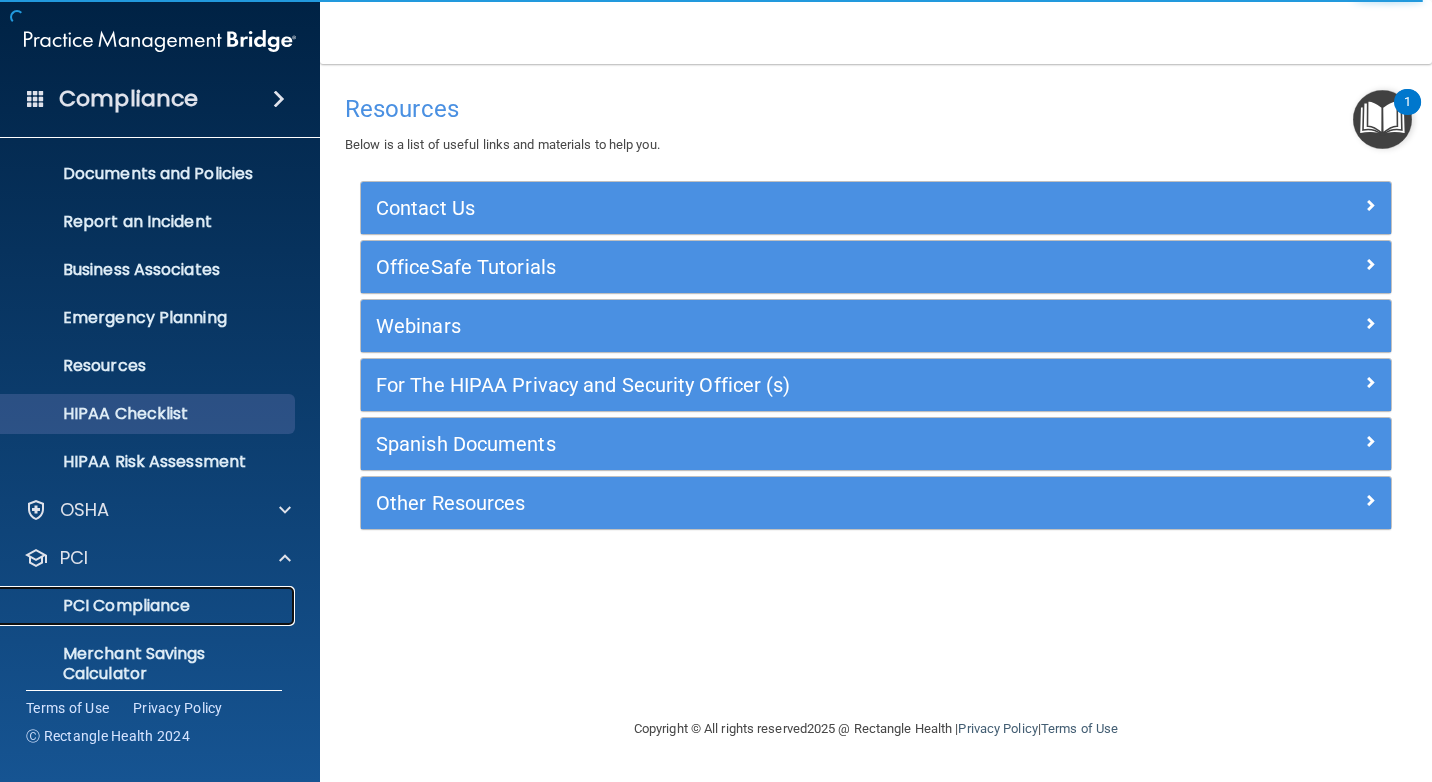 click on "PCI Compliance" at bounding box center [149, 606] 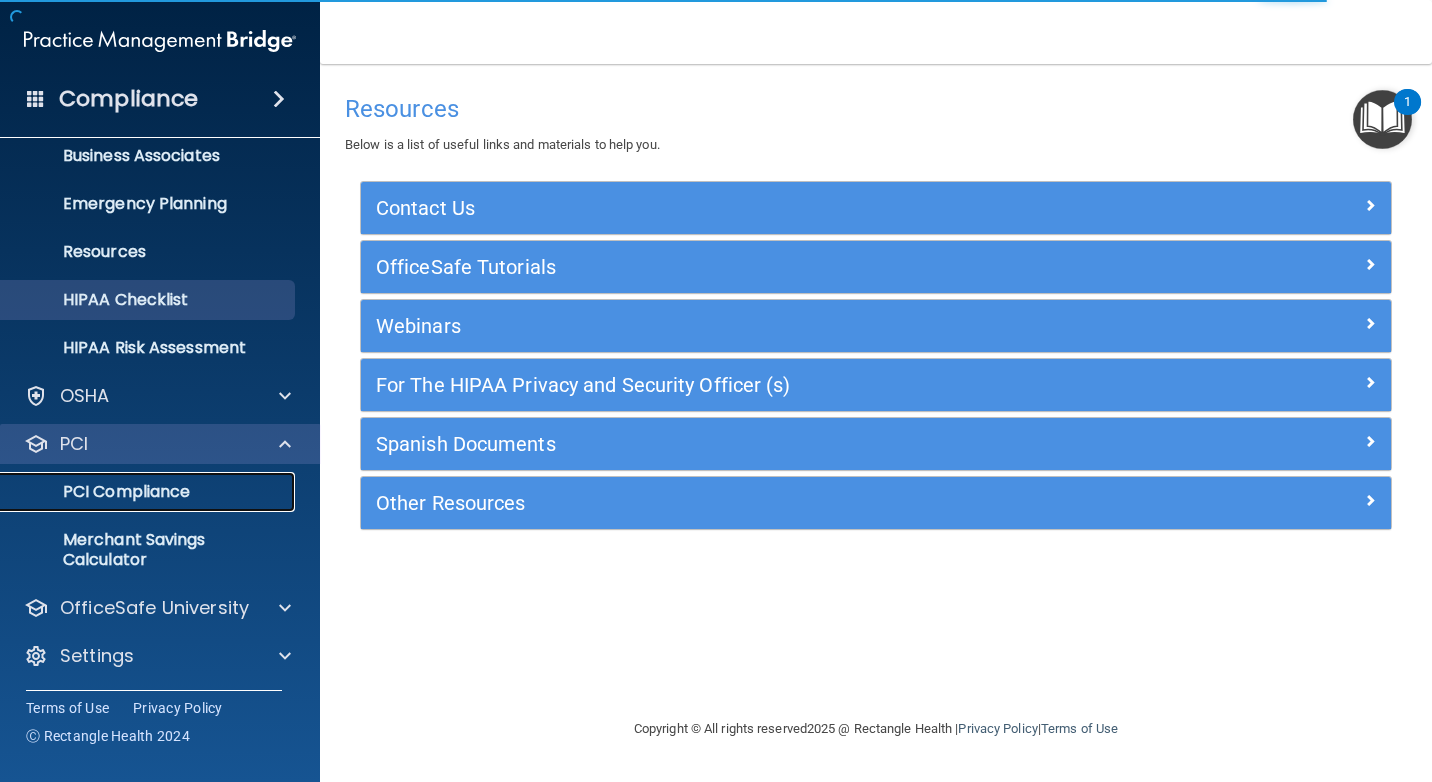 scroll, scrollTop: 164, scrollLeft: 0, axis: vertical 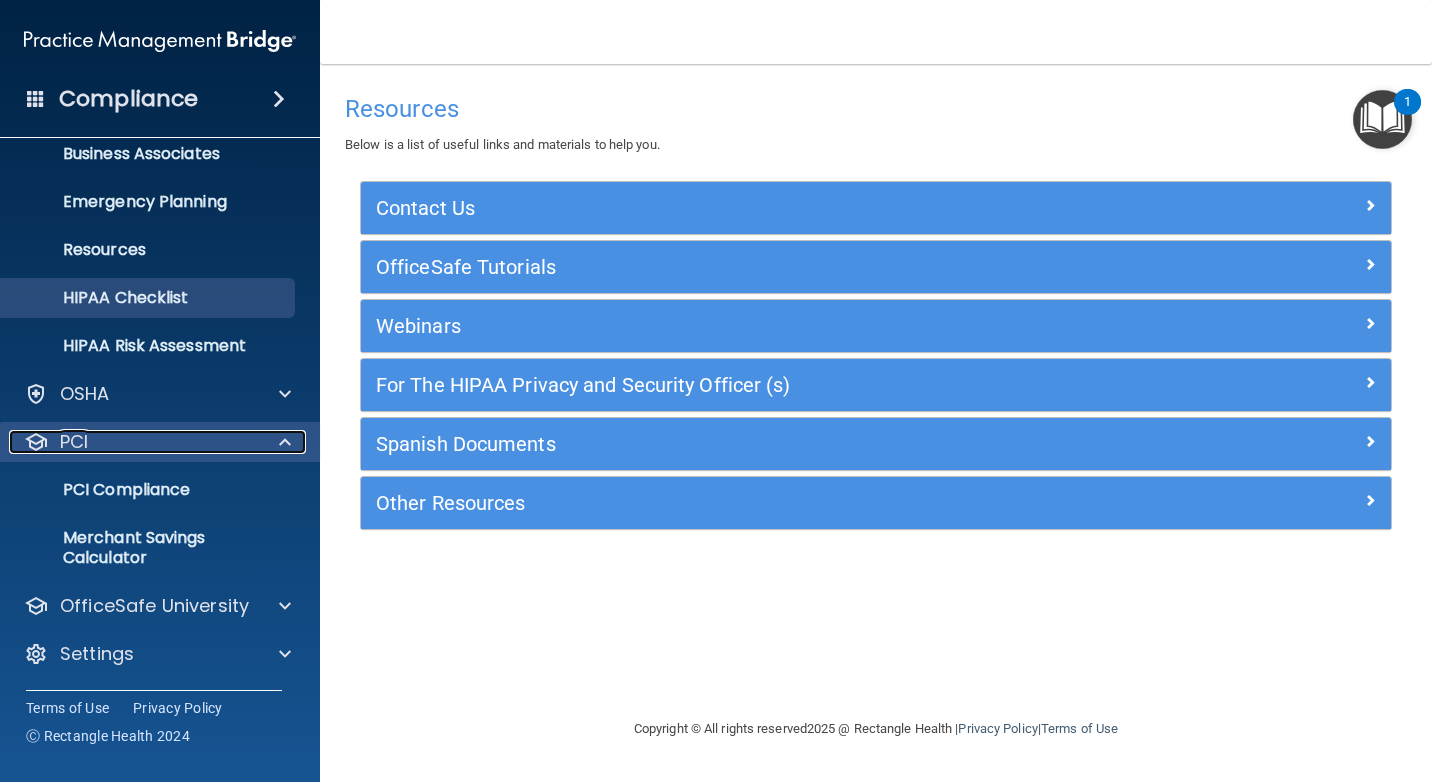click on "PCI" at bounding box center (74, 442) 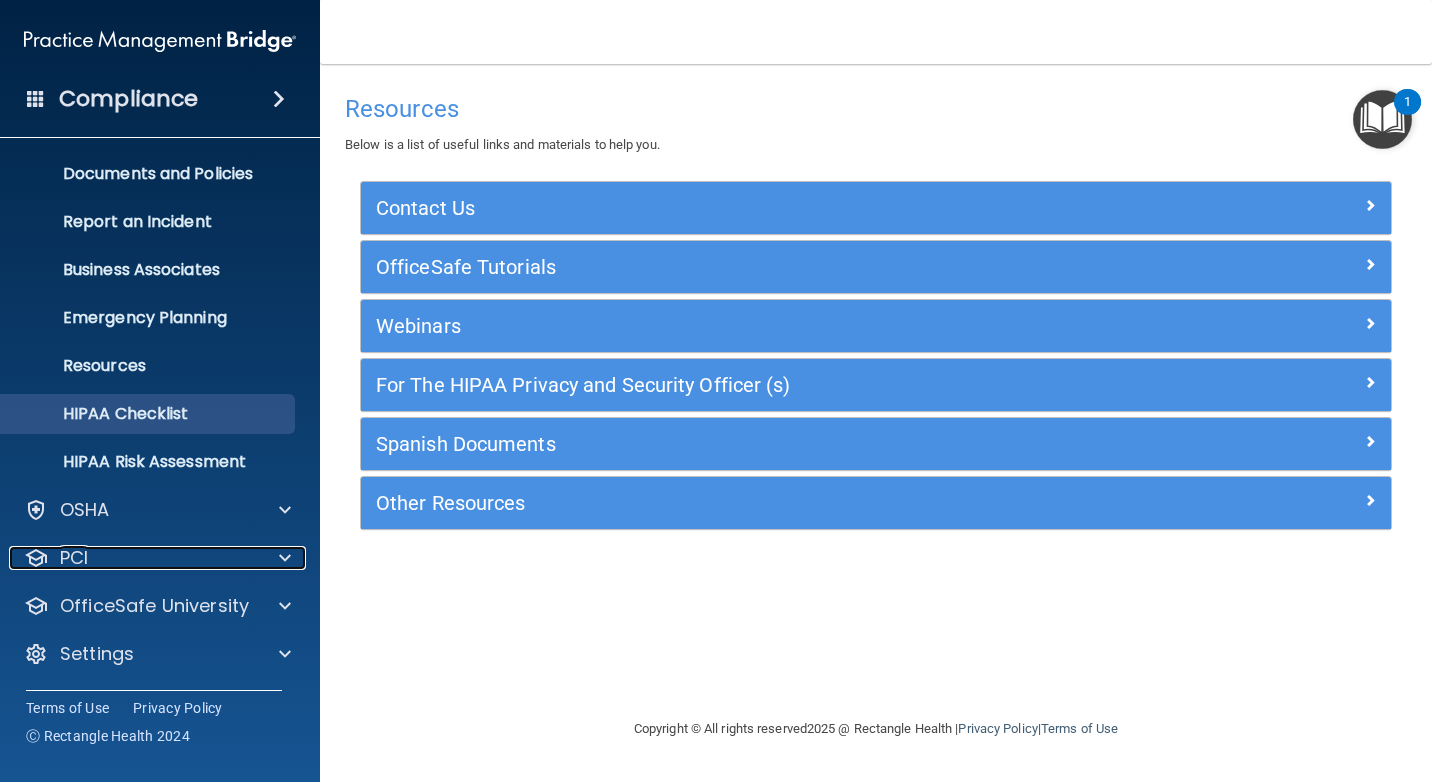 scroll, scrollTop: 48, scrollLeft: 0, axis: vertical 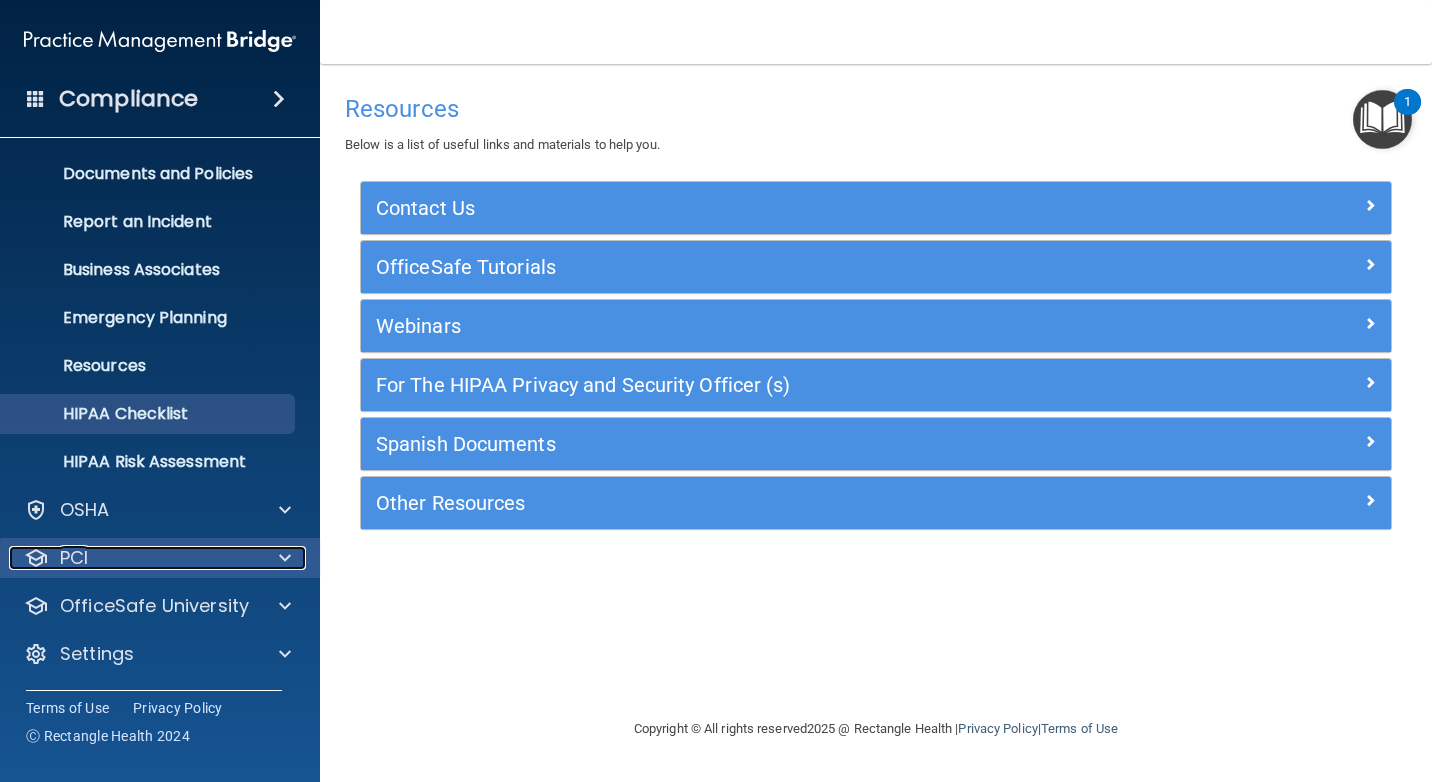 click on "PCI" at bounding box center [74, 558] 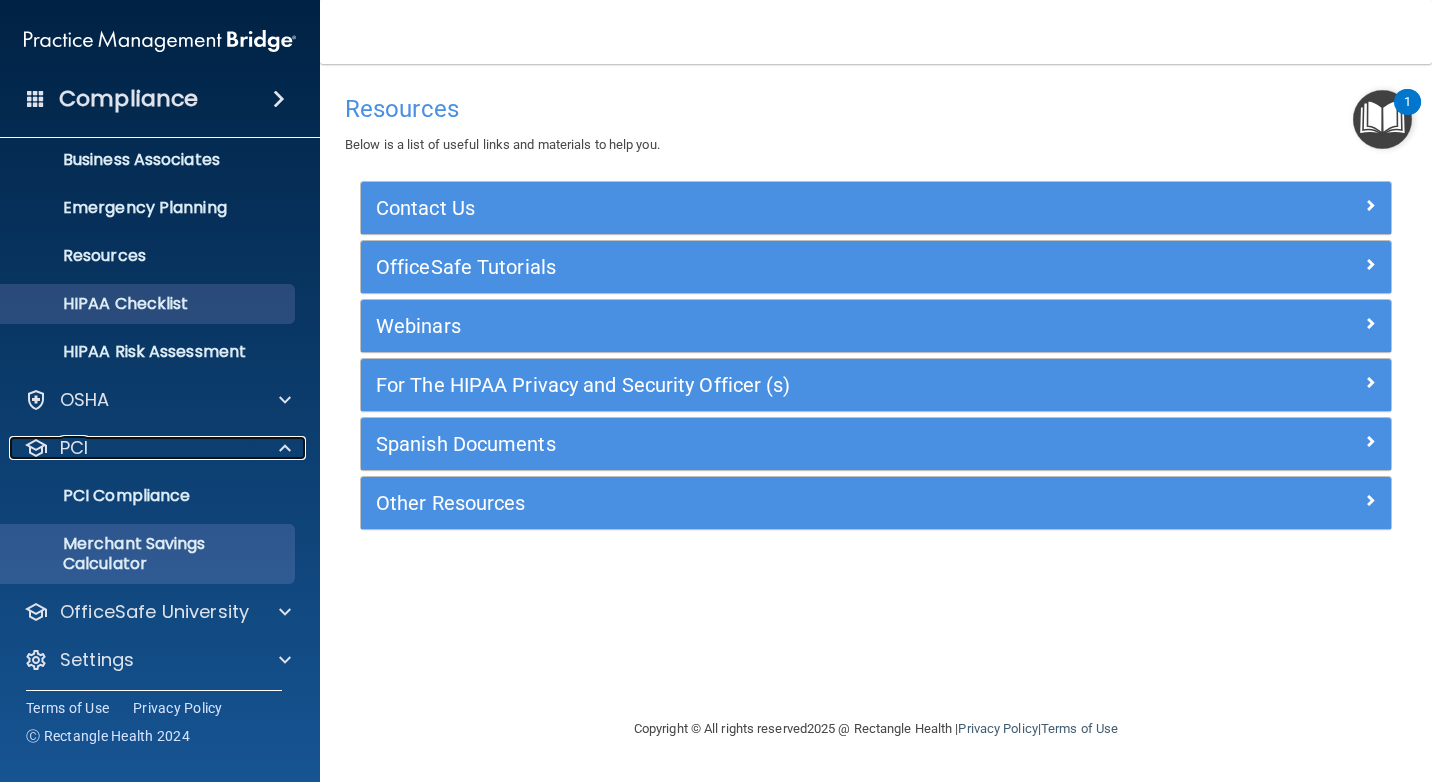 scroll, scrollTop: 164, scrollLeft: 0, axis: vertical 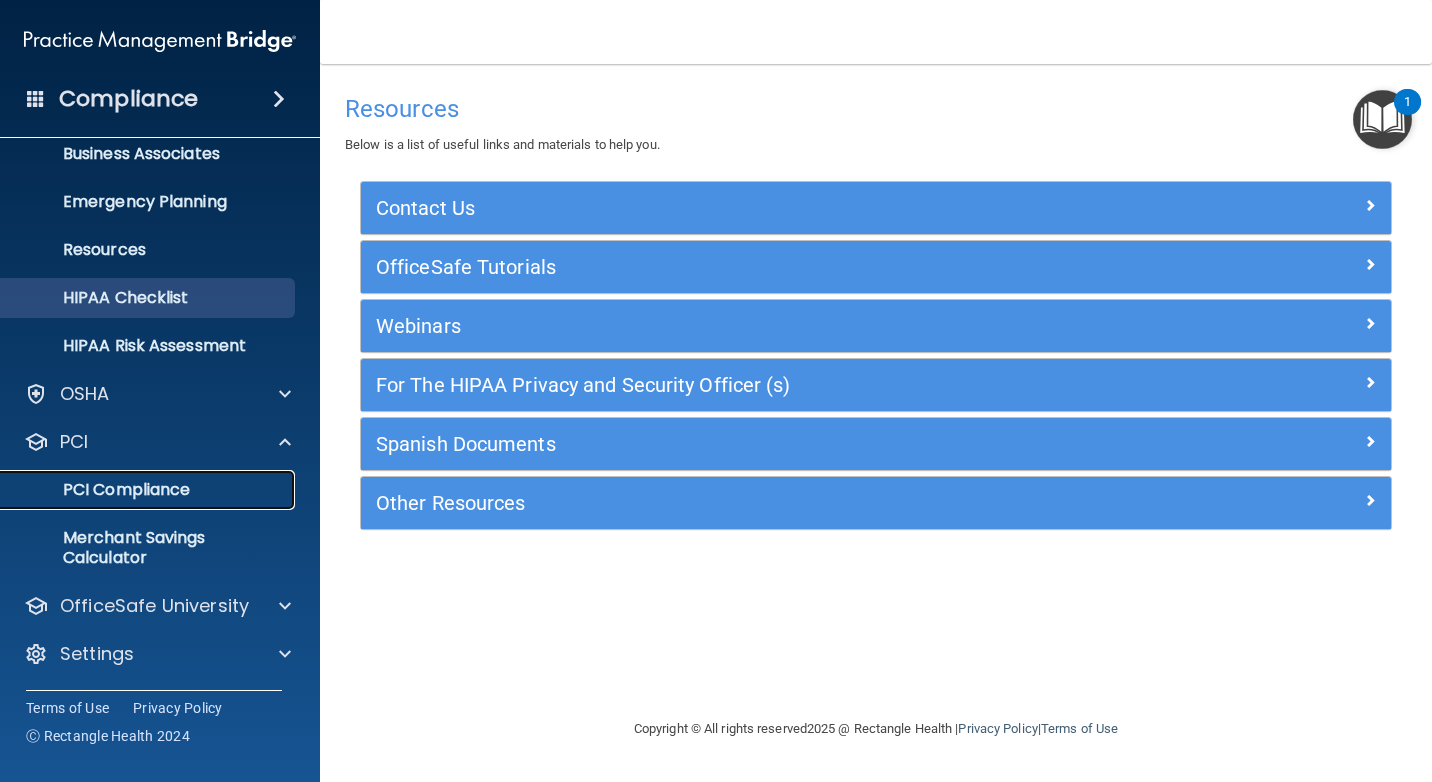 click on "PCI Compliance" at bounding box center [149, 490] 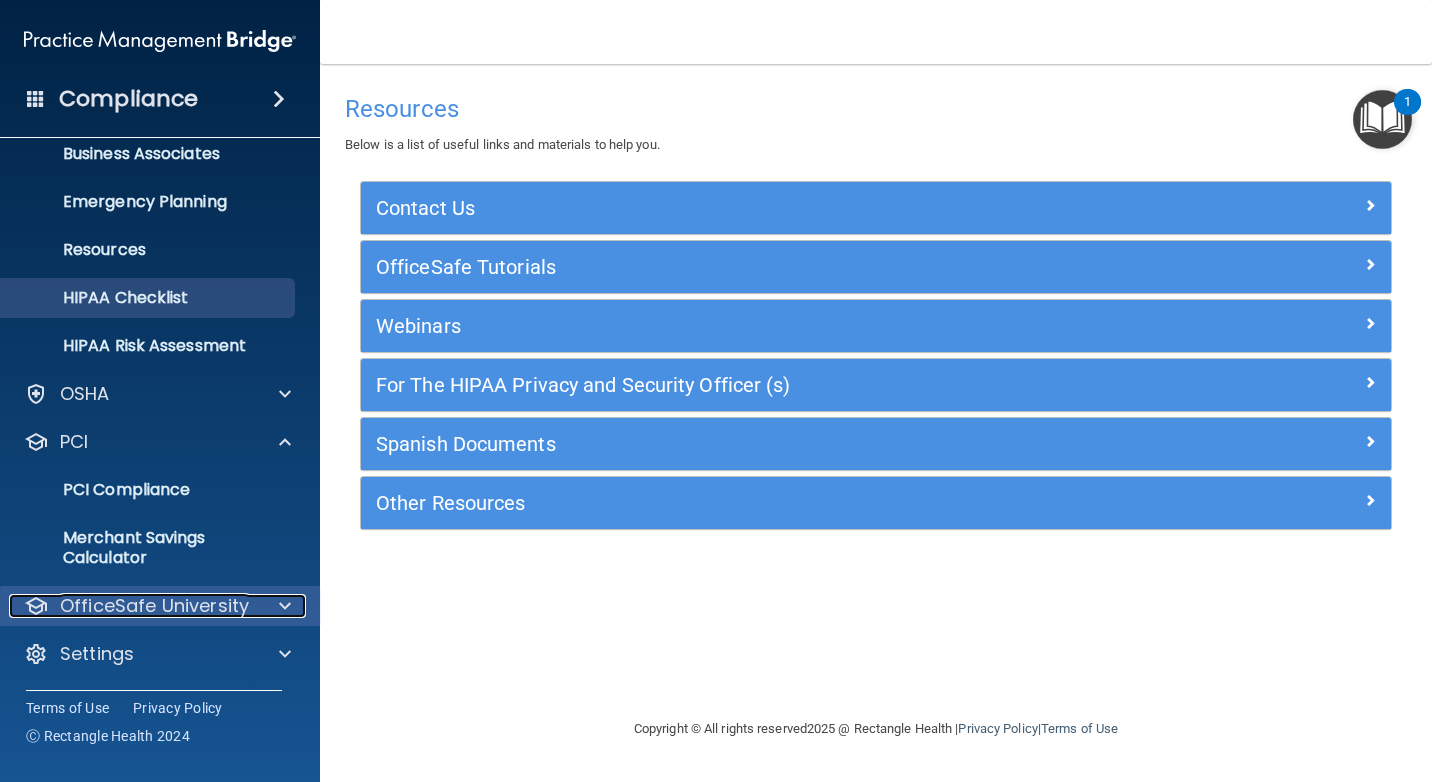 click at bounding box center [285, 606] 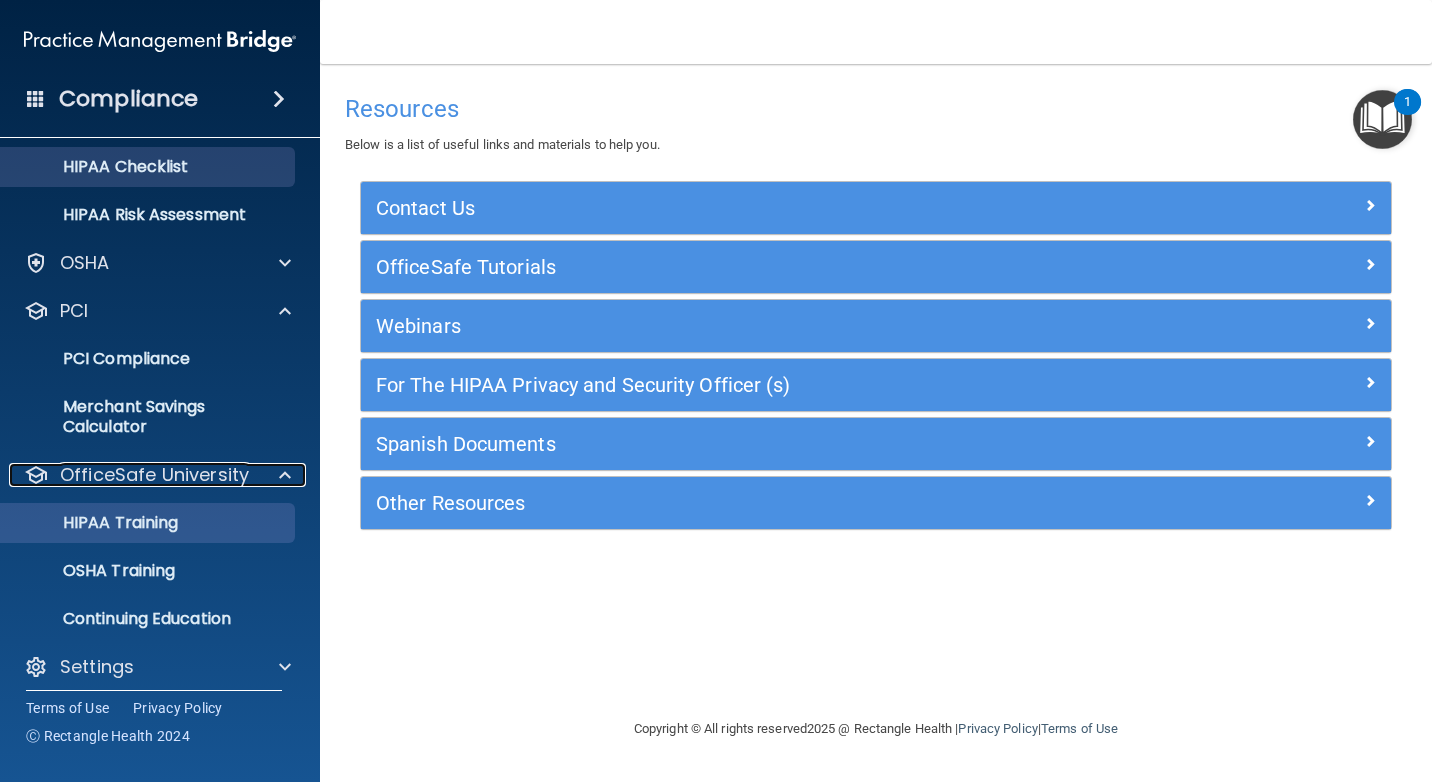 scroll, scrollTop: 308, scrollLeft: 0, axis: vertical 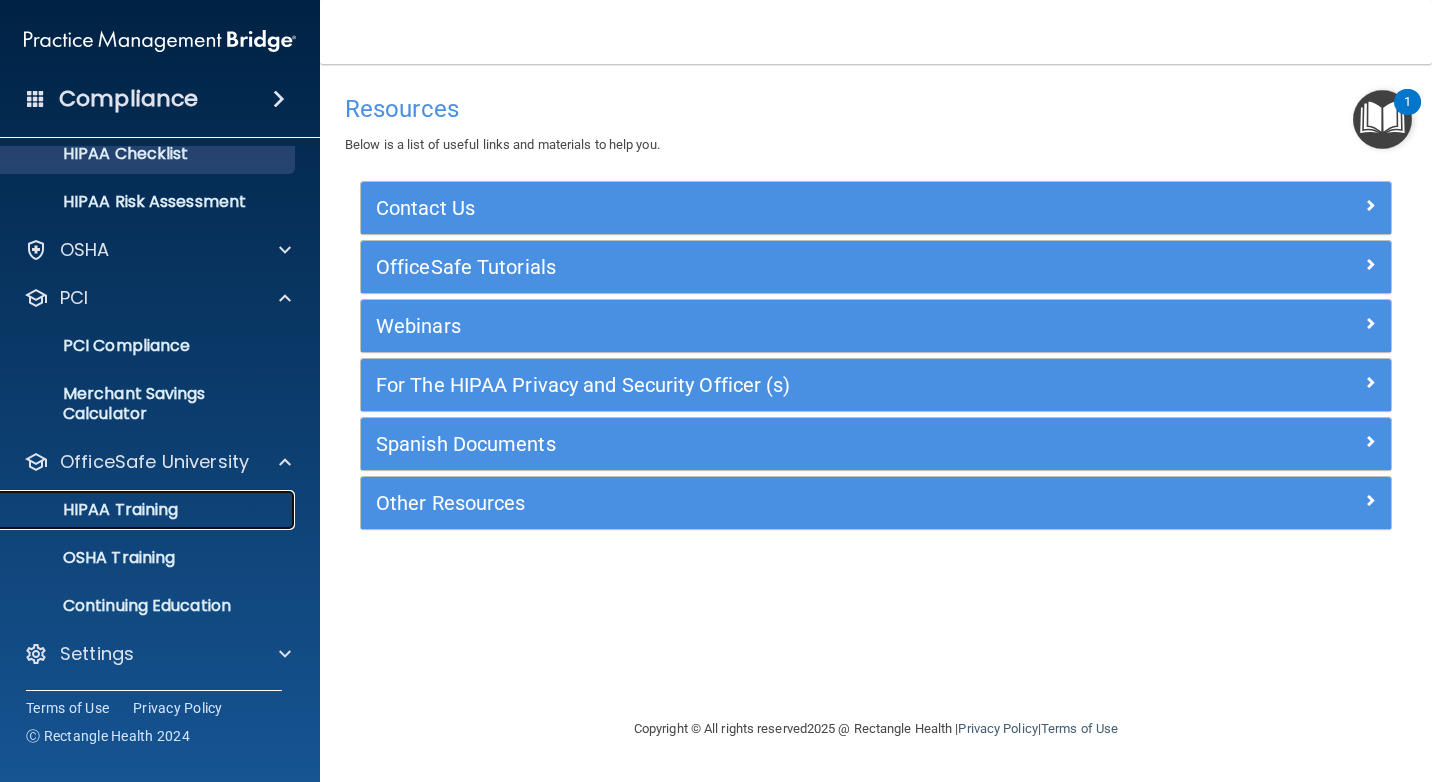 click on "HIPAA Training" at bounding box center (95, 510) 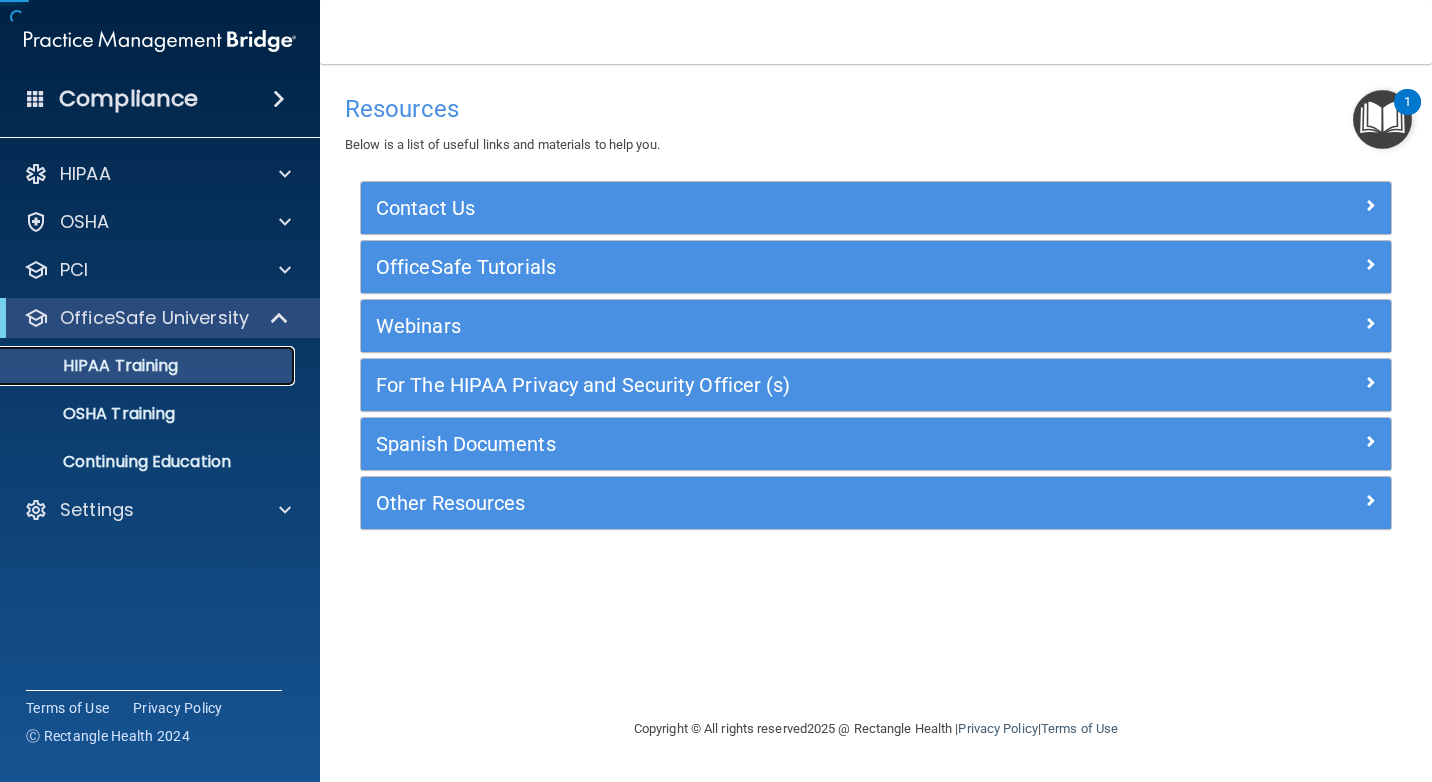 scroll, scrollTop: 0, scrollLeft: 0, axis: both 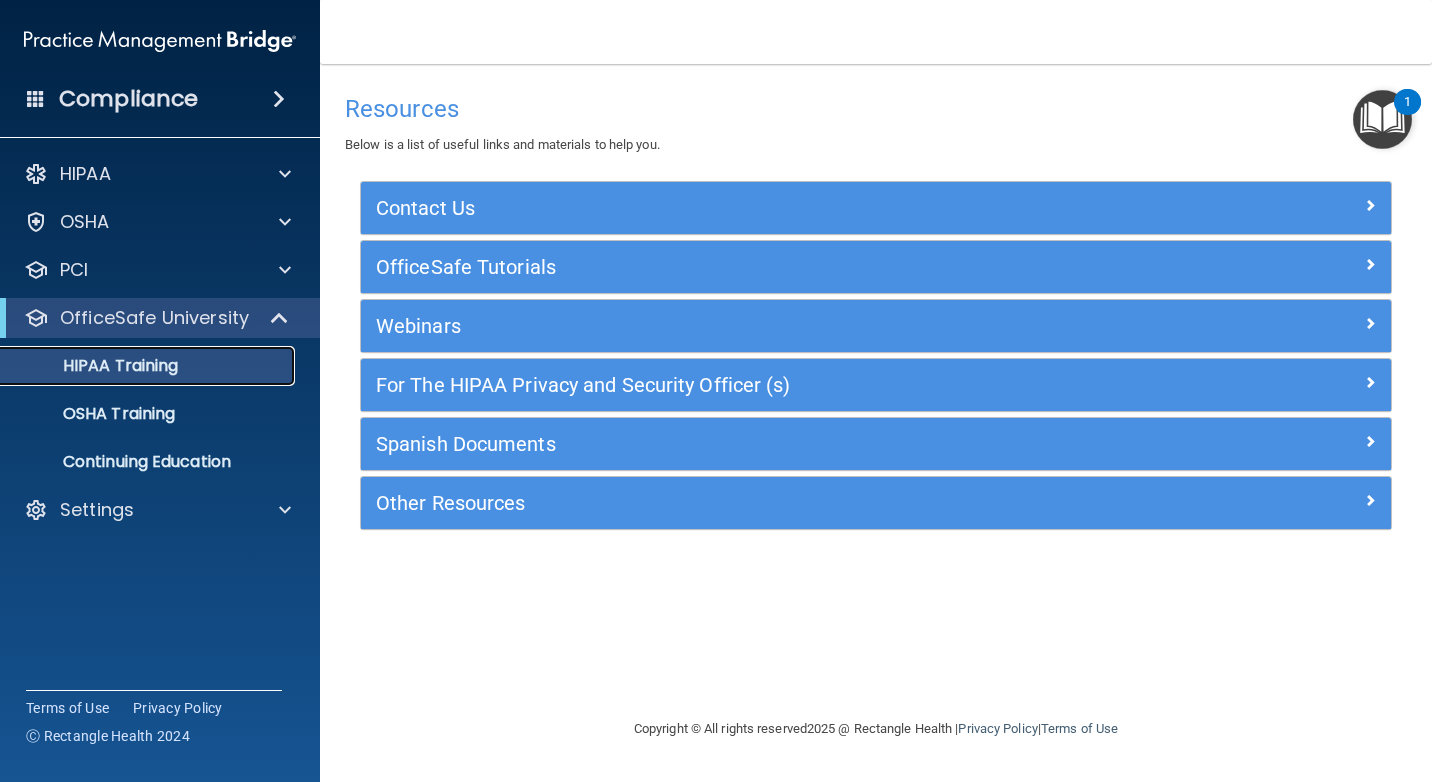 click on "HIPAA Training" at bounding box center [149, 366] 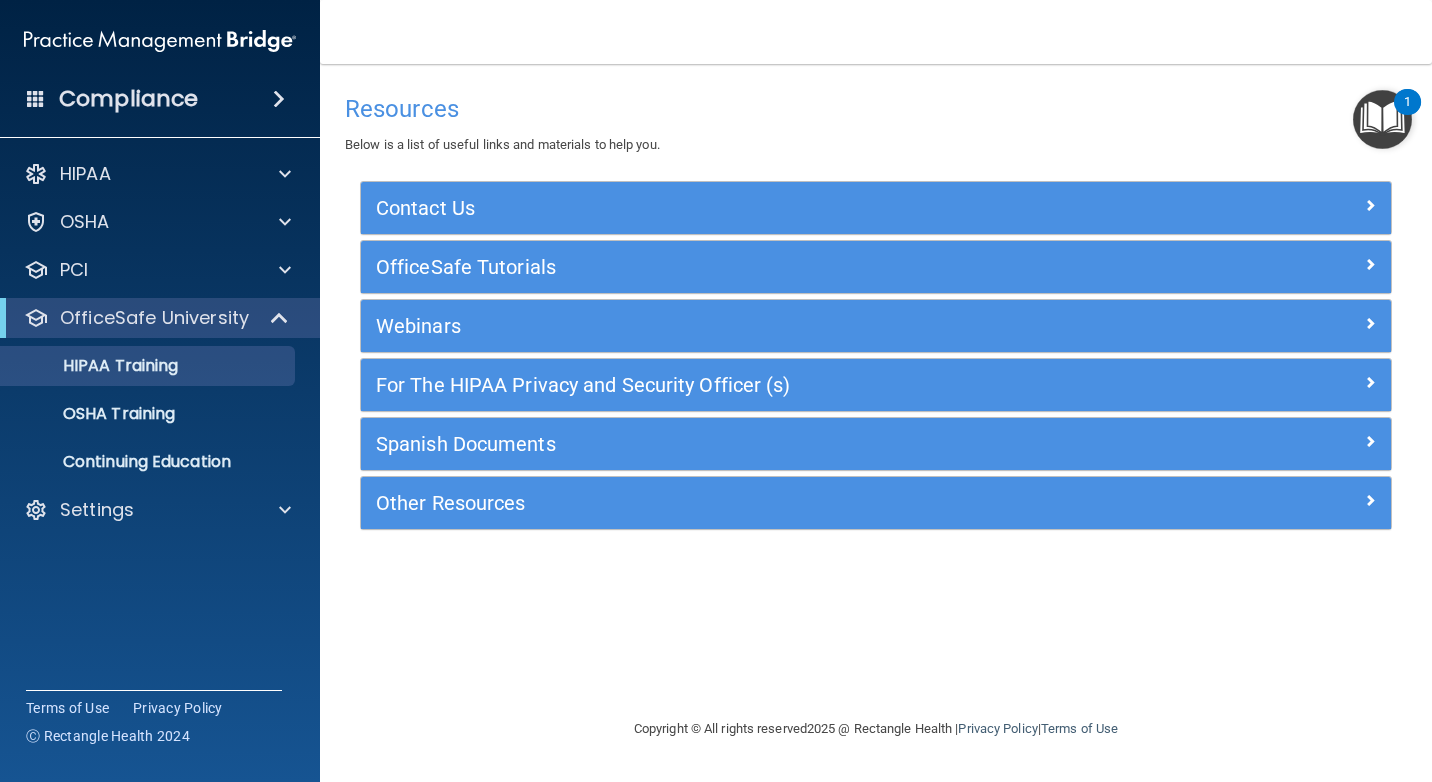 click on "1" at bounding box center [1407, 102] 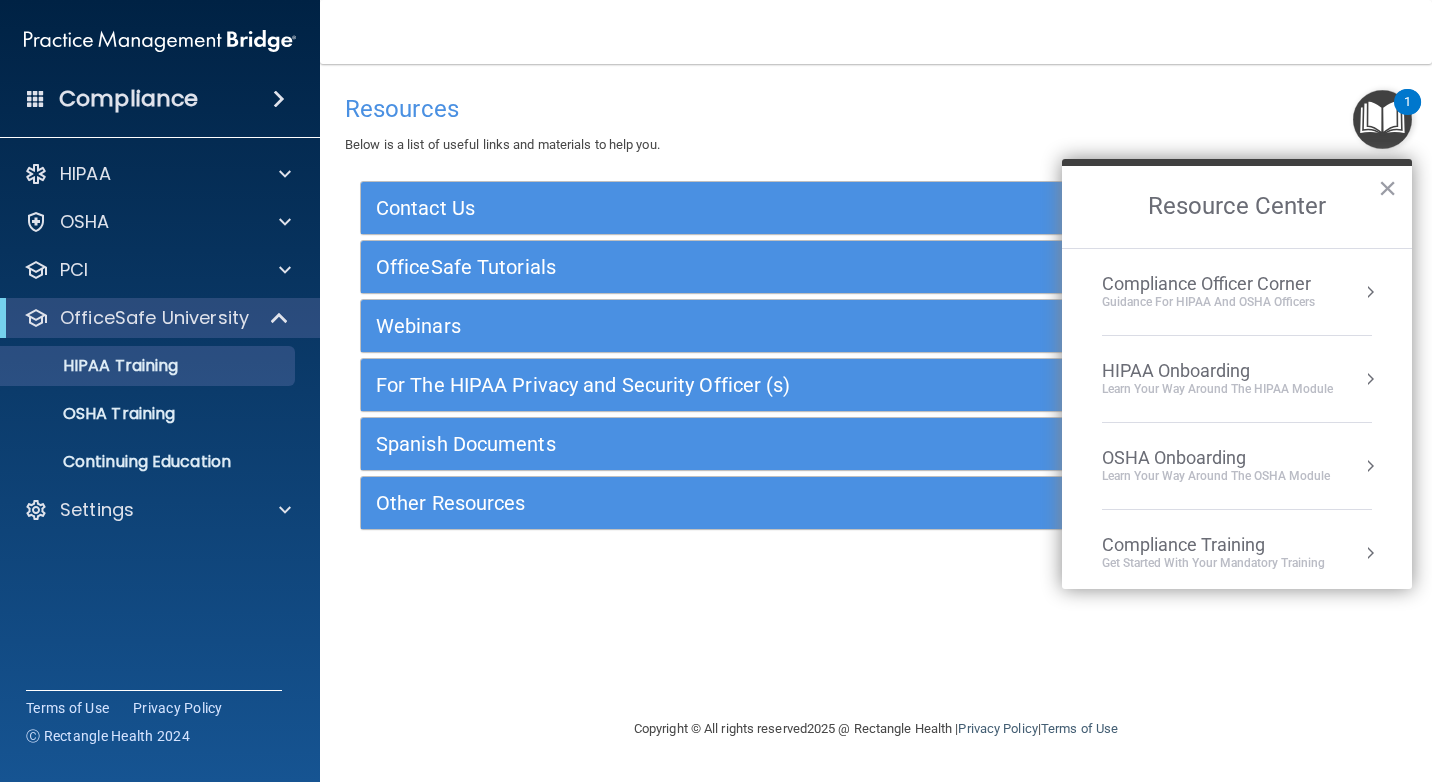 click on "Compliance Training" at bounding box center [1213, 545] 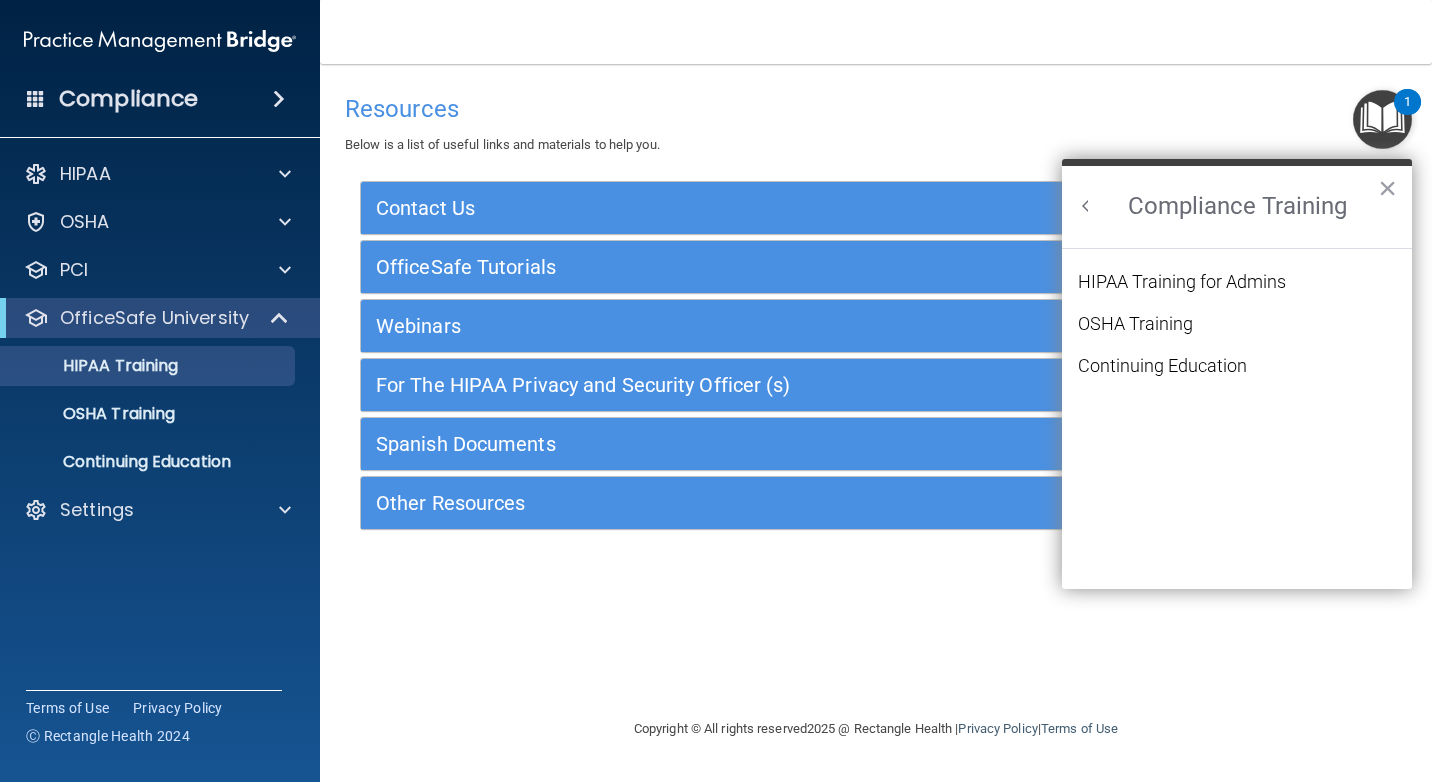scroll, scrollTop: 0, scrollLeft: 0, axis: both 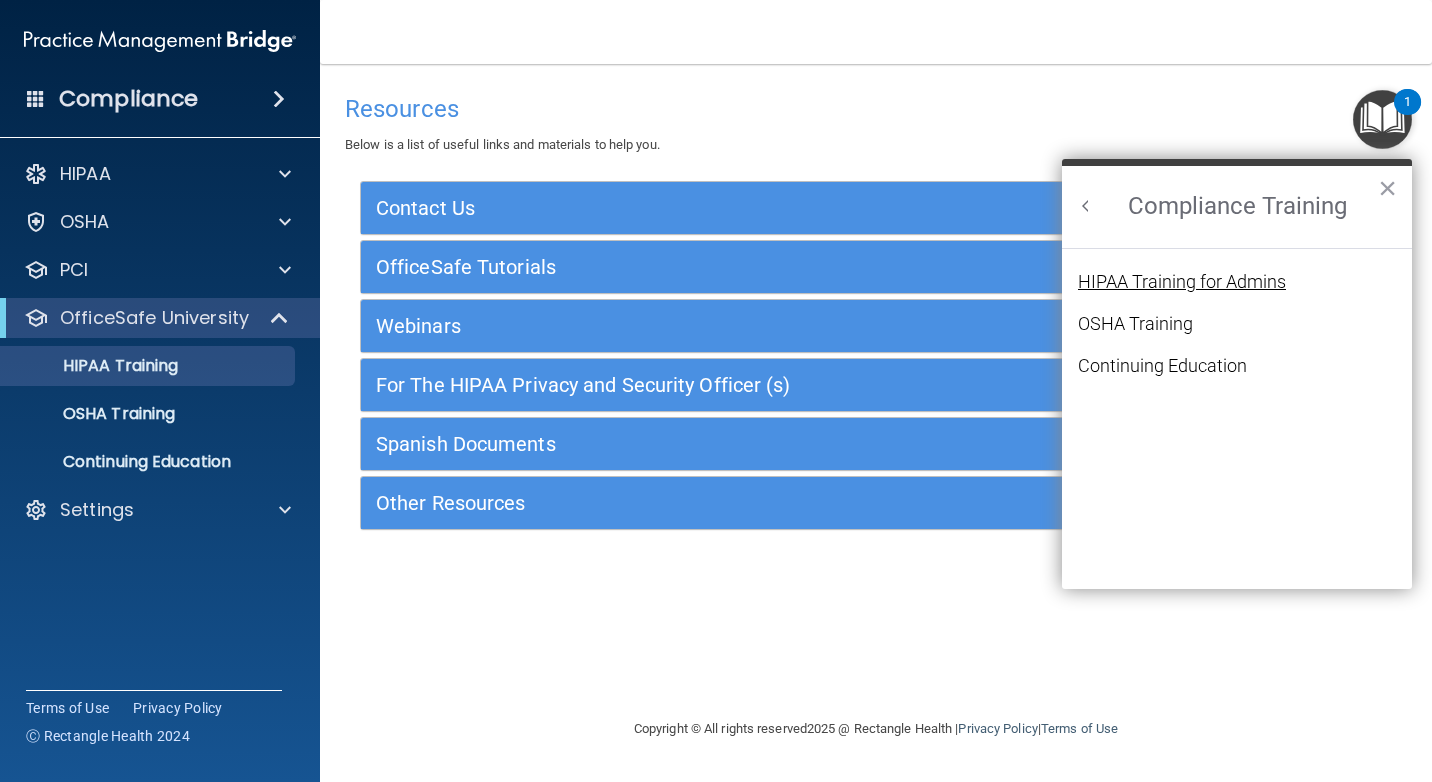 click on "HIPAA Training for Admins" at bounding box center [1182, 282] 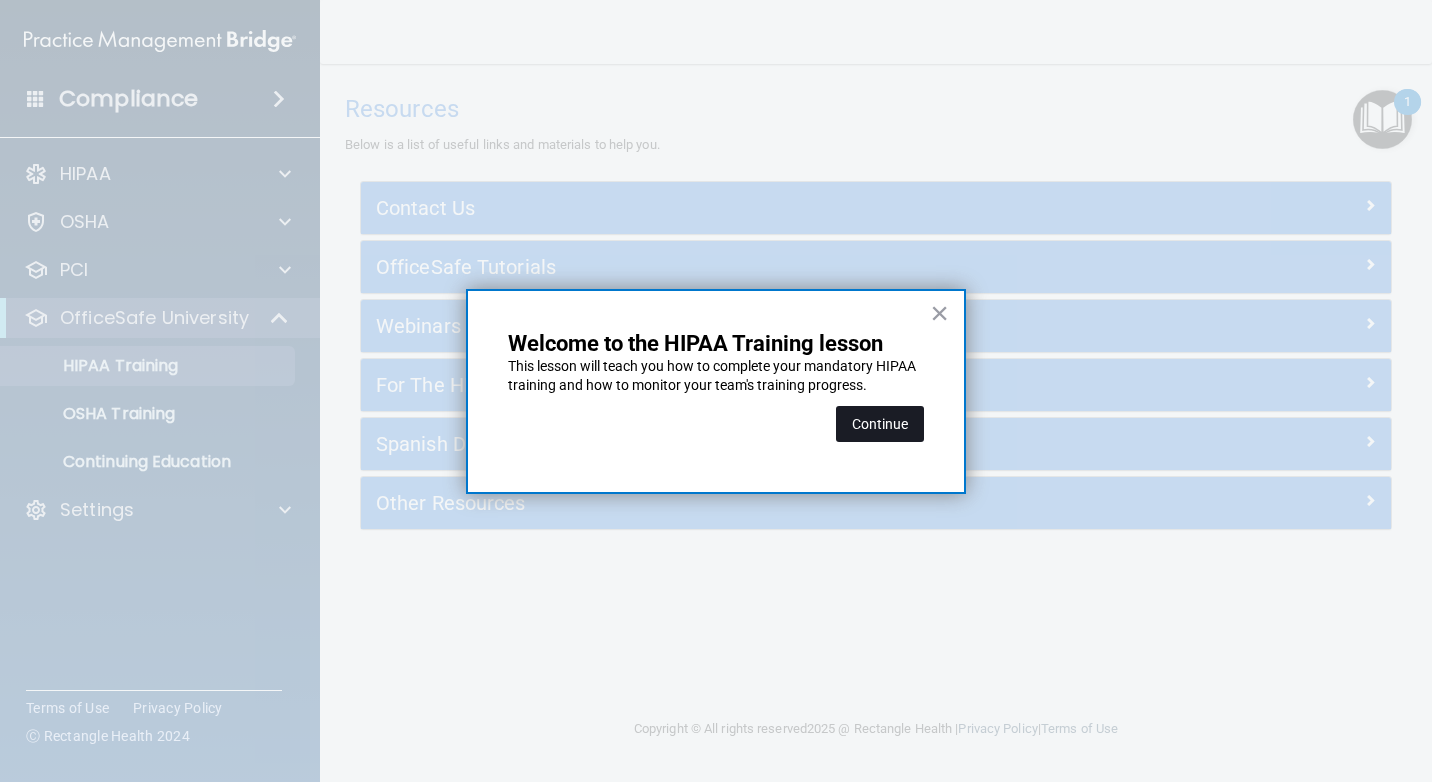 click on "Continue" at bounding box center [880, 424] 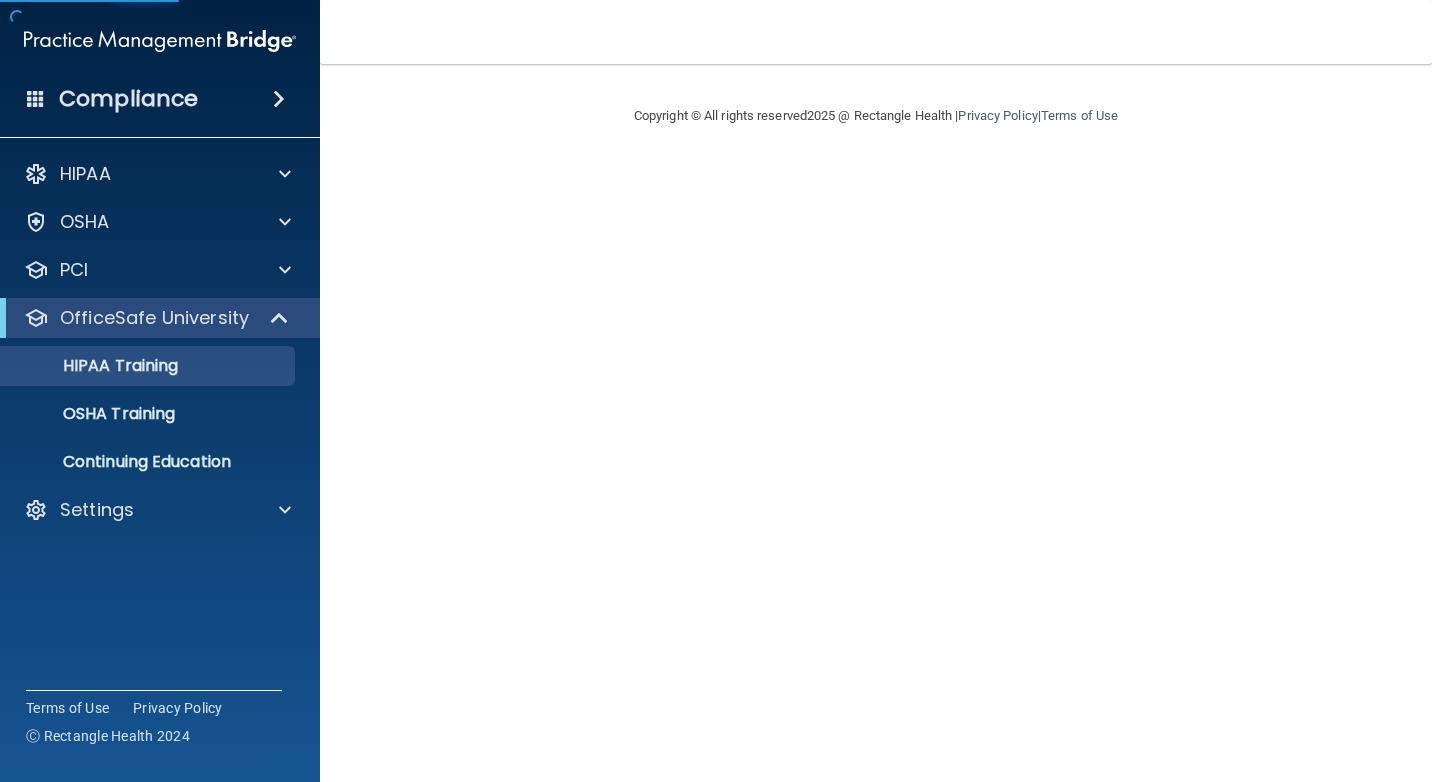 scroll, scrollTop: 0, scrollLeft: 0, axis: both 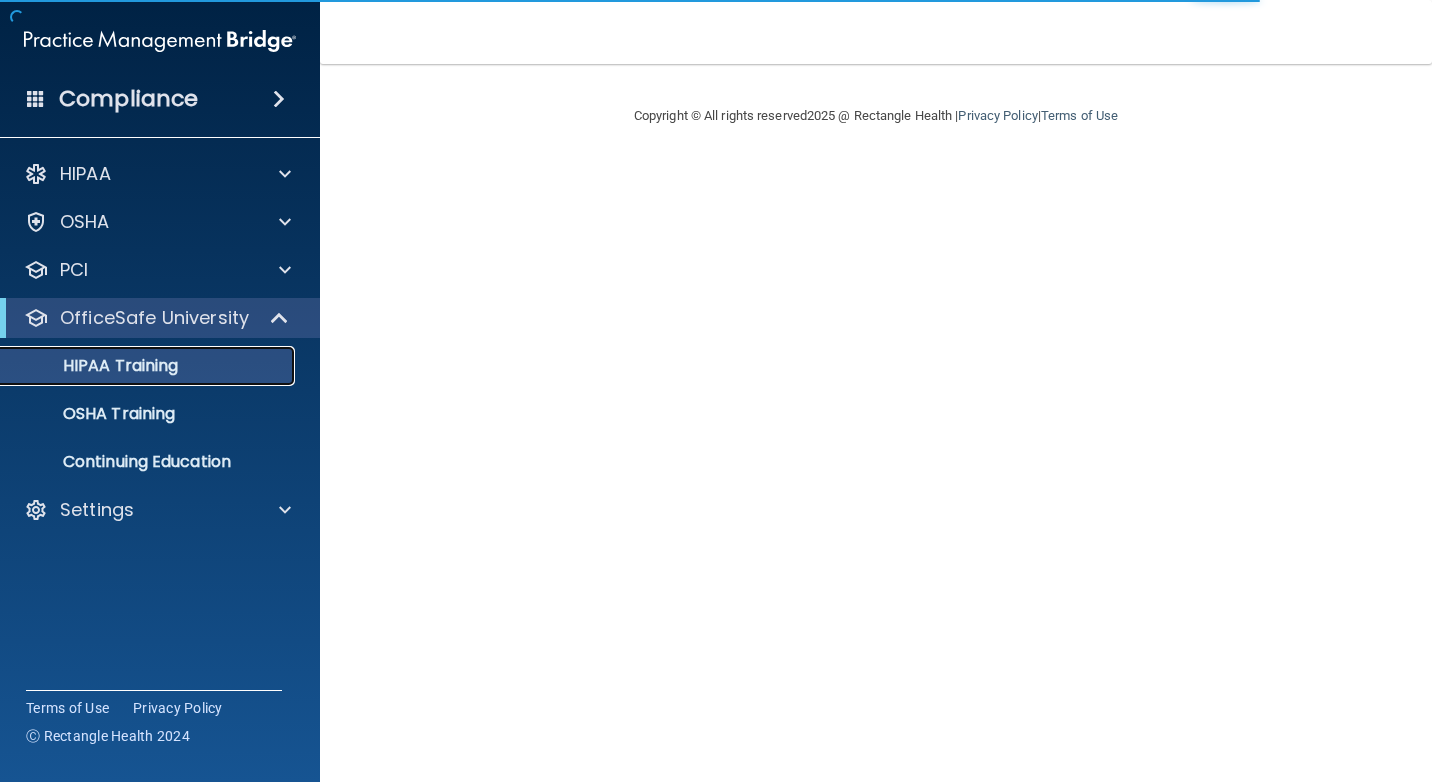 click on "HIPAA Training" at bounding box center (95, 366) 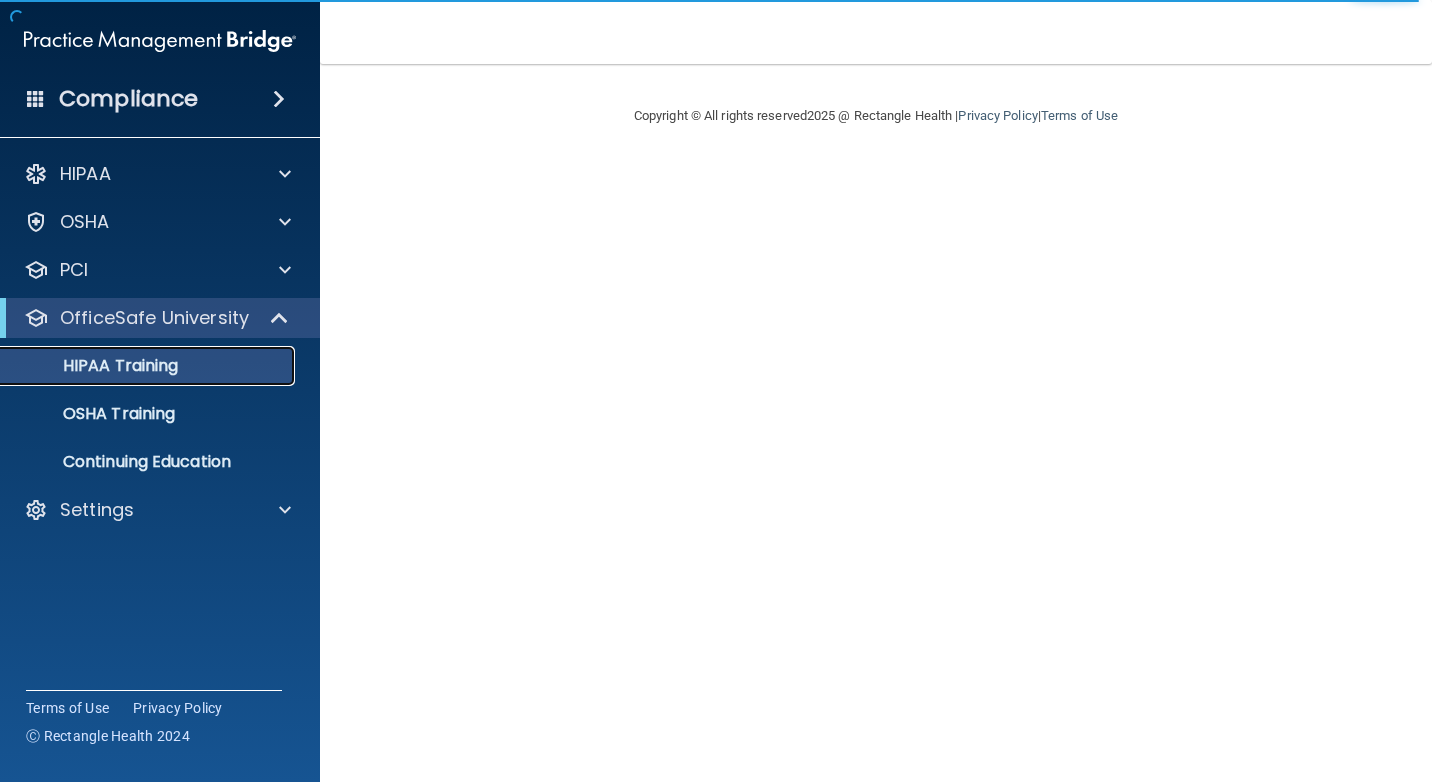 click on "HIPAA Training" at bounding box center (95, 366) 